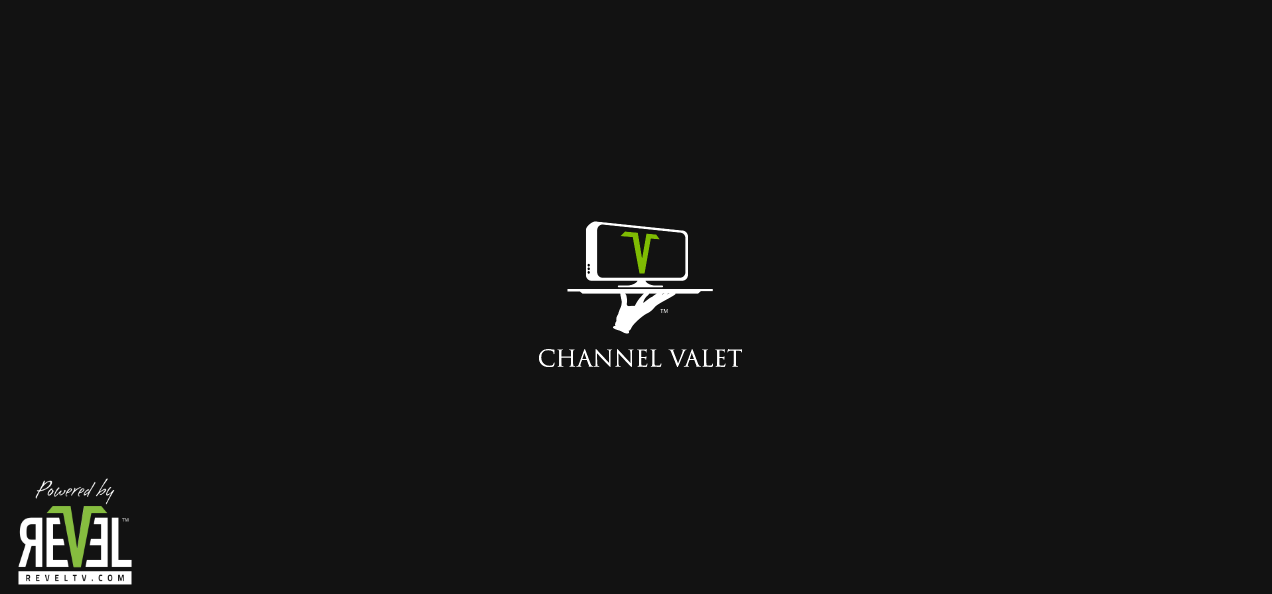scroll, scrollTop: 0, scrollLeft: 0, axis: both 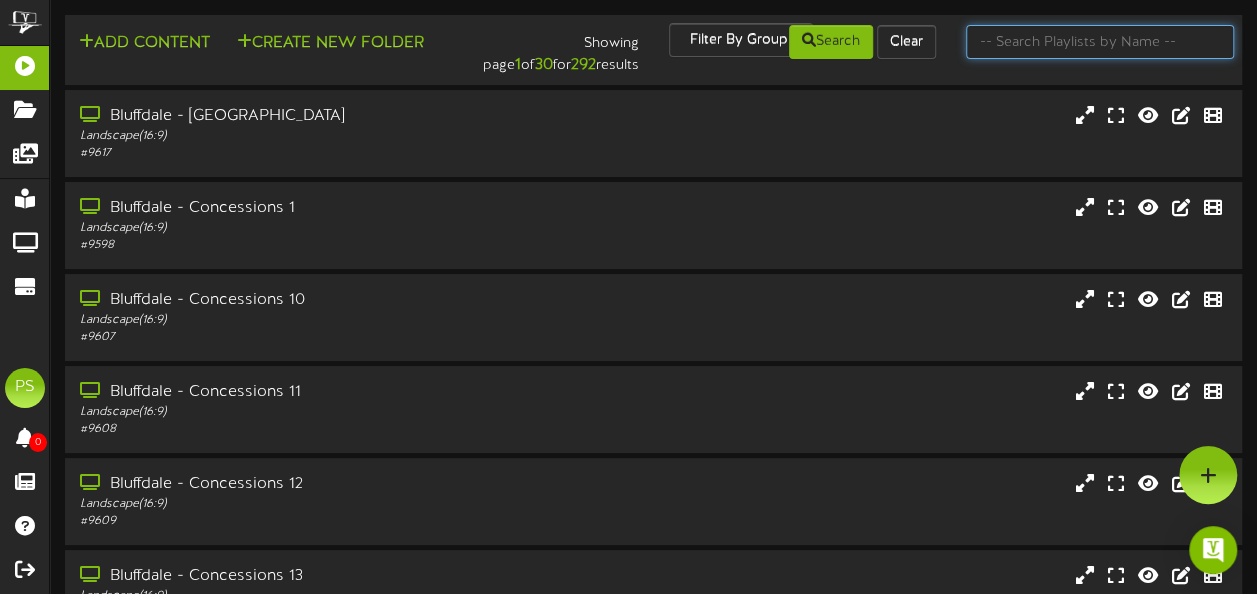 click at bounding box center [1100, 42] 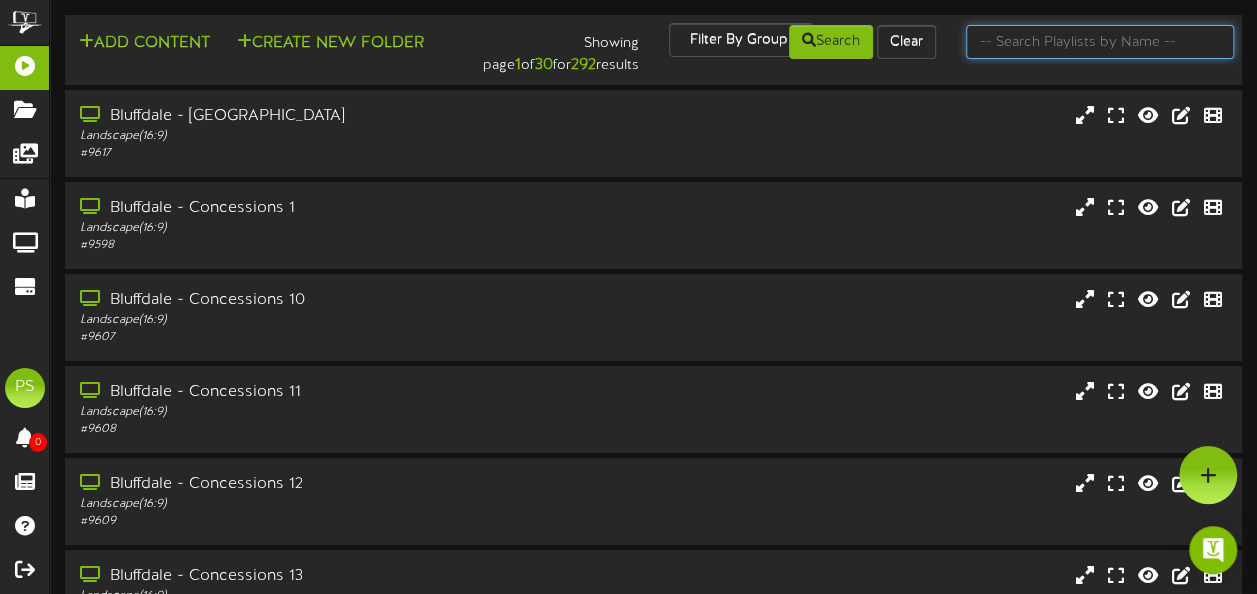 type on "q" 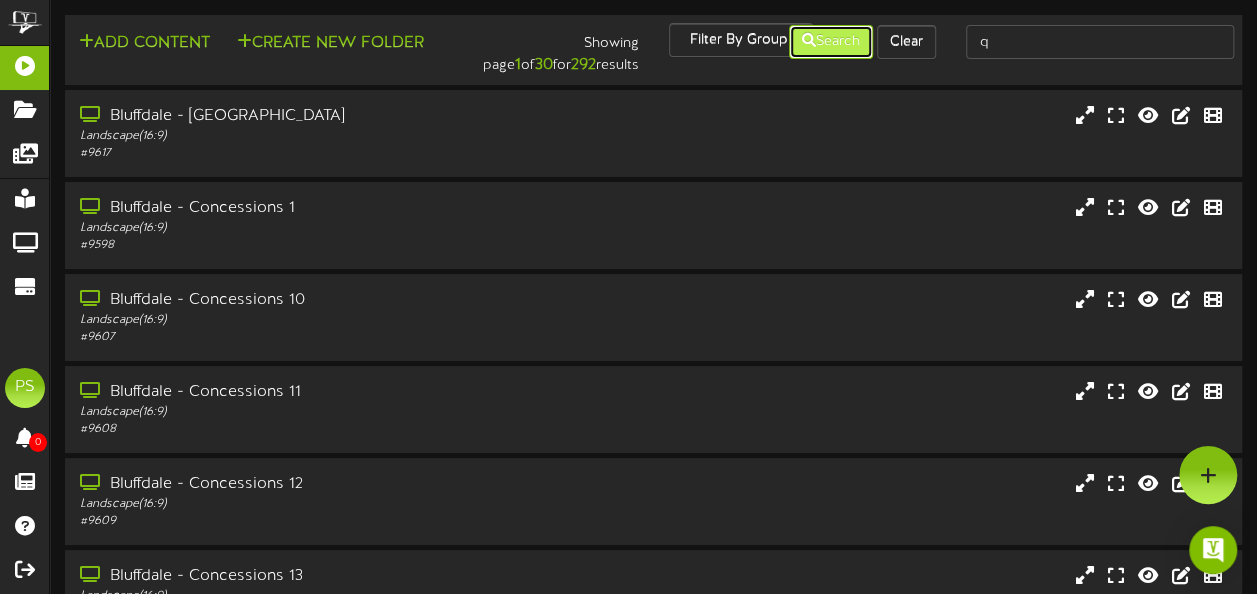 click on "Search" at bounding box center (831, 42) 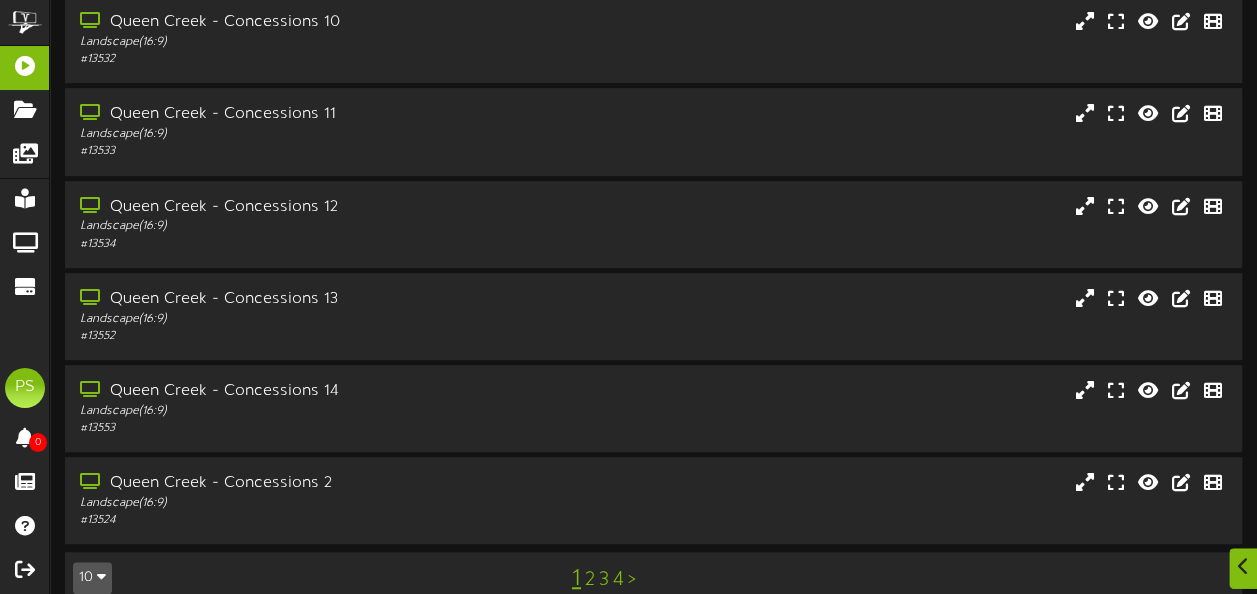 scroll, scrollTop: 497, scrollLeft: 0, axis: vertical 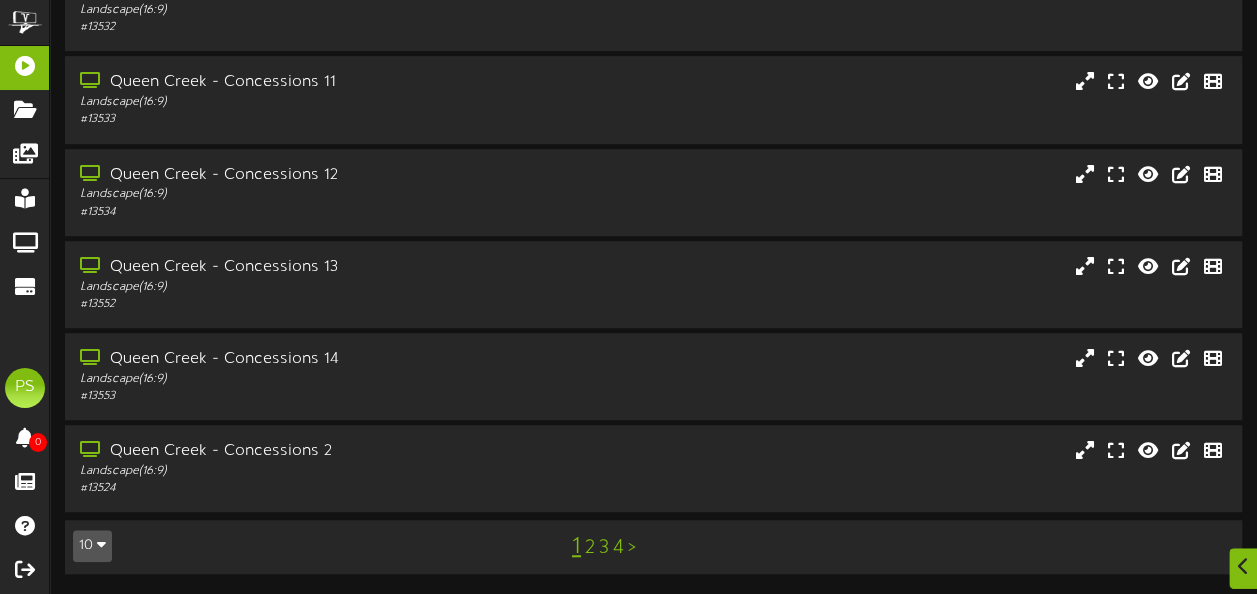 click on "10" at bounding box center [92, 546] 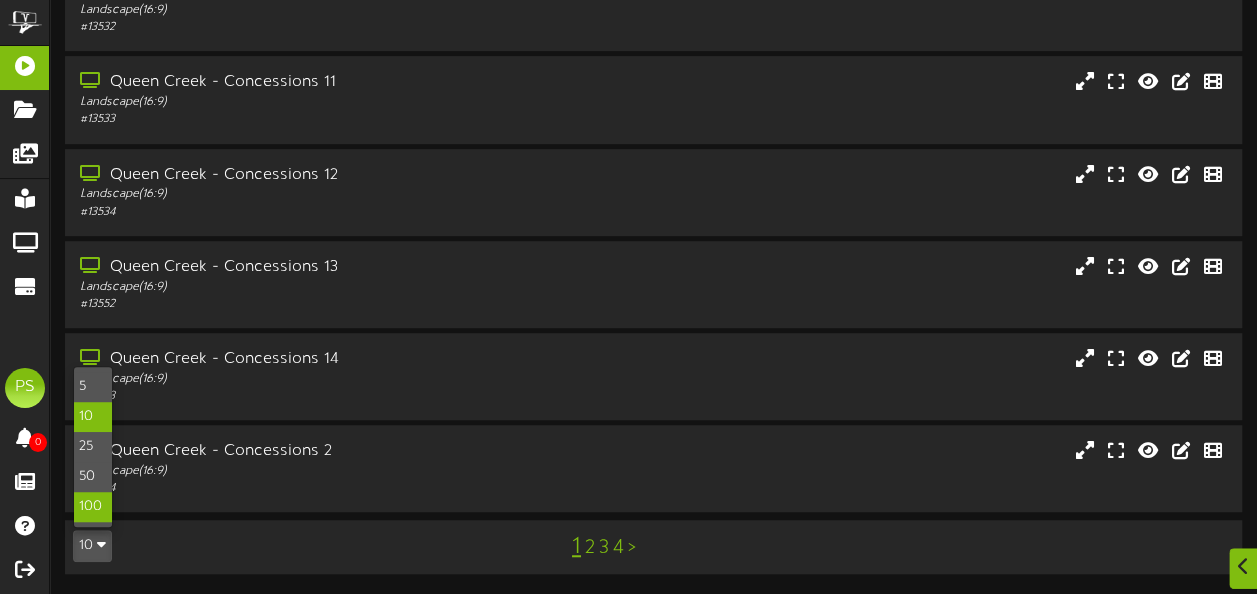 click on "100" at bounding box center [93, 507] 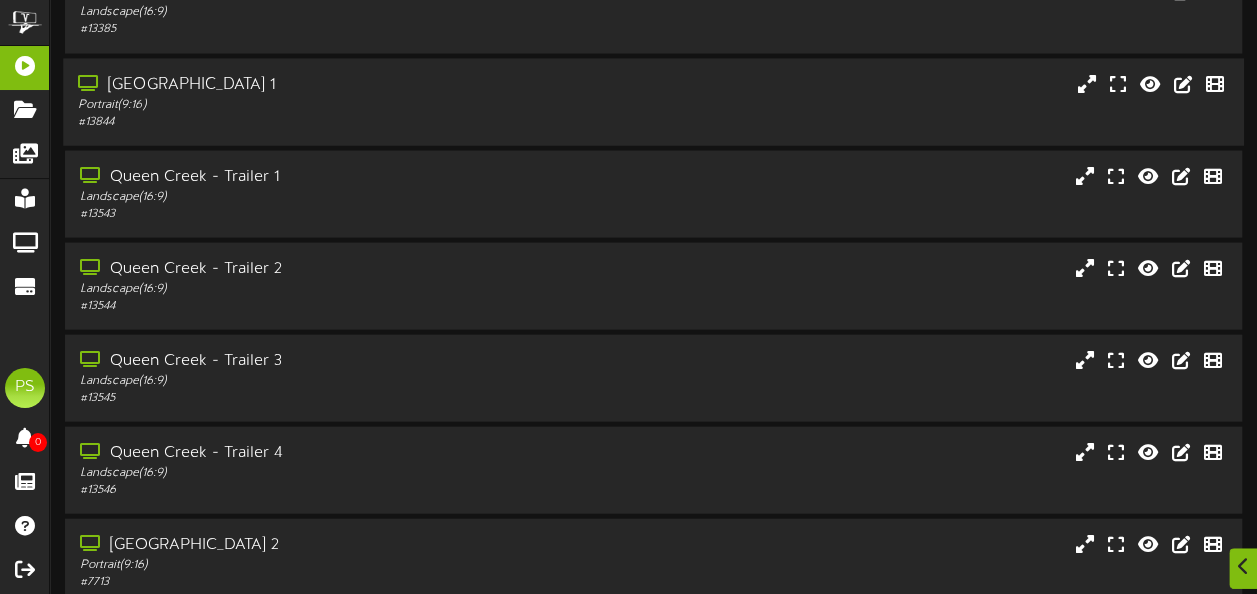 scroll, scrollTop: 2116, scrollLeft: 0, axis: vertical 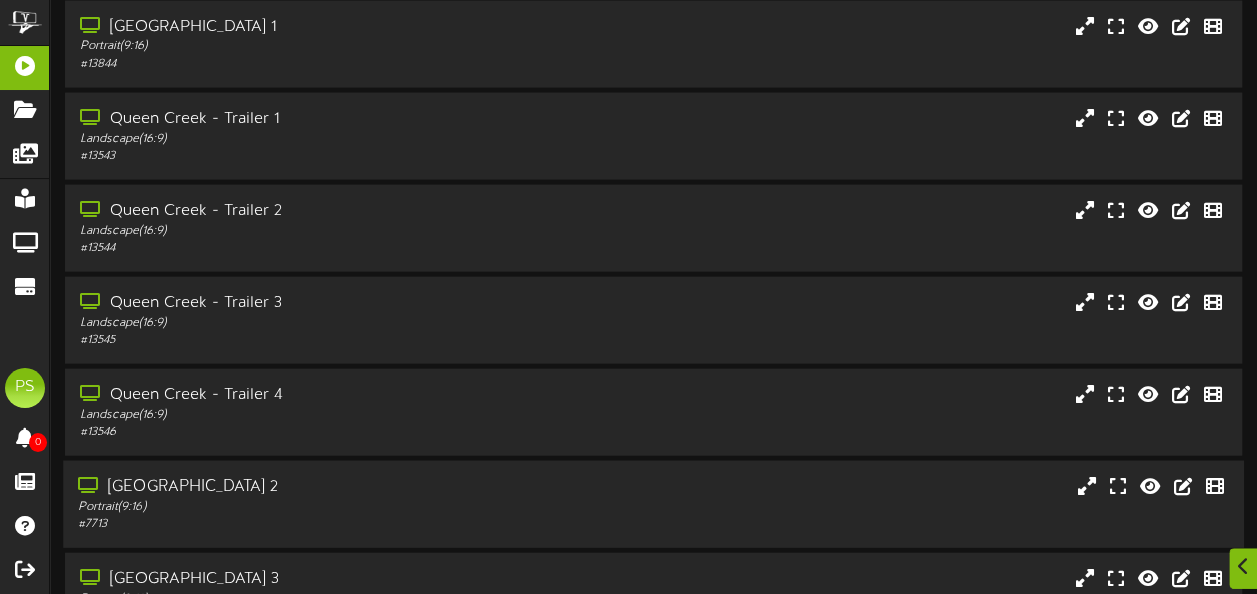 click on "# 7713" at bounding box center (309, 524) 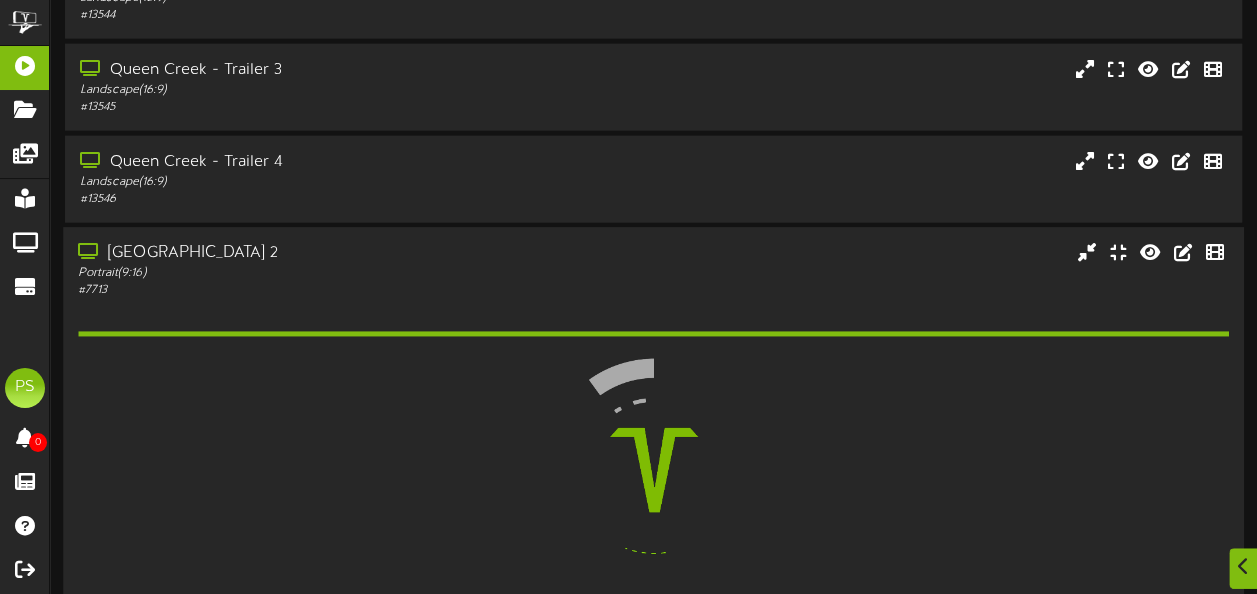 scroll, scrollTop: 2612, scrollLeft: 0, axis: vertical 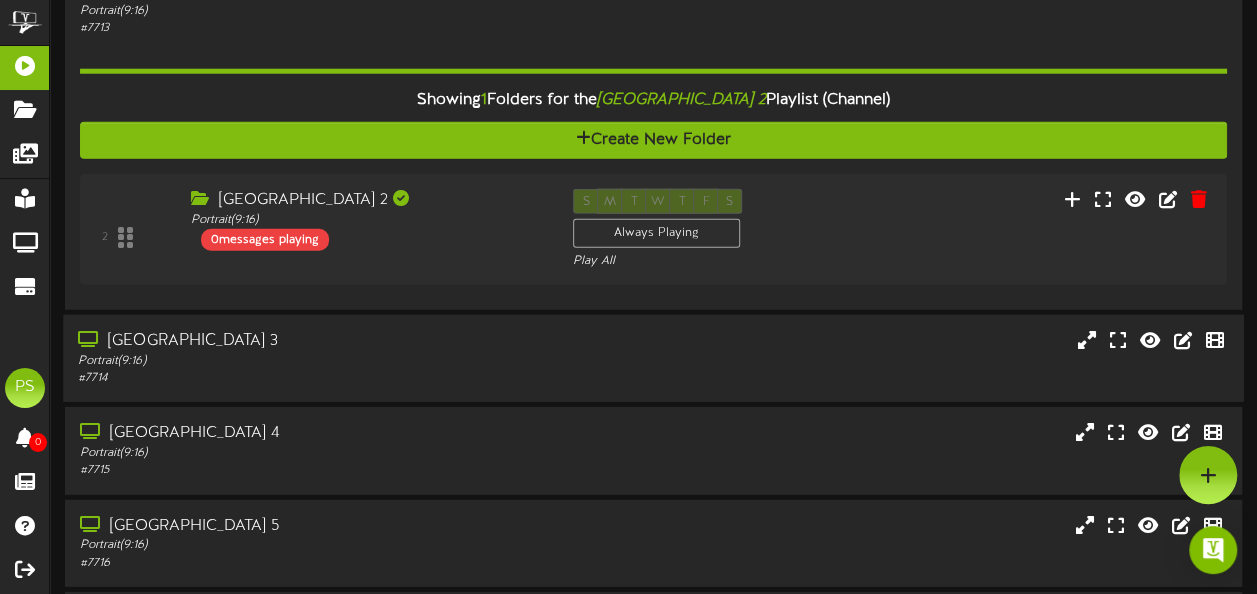 click on "[GEOGRAPHIC_DATA] 3
Portrait  ( 9:16 )
# 7714" at bounding box center (653, 358) 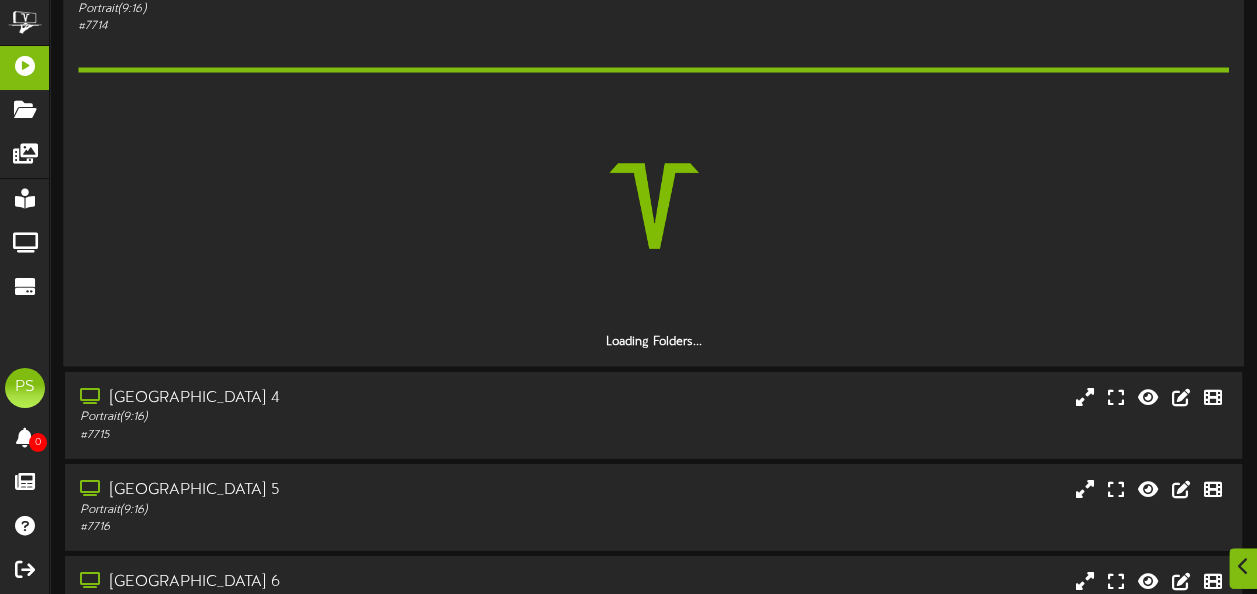 scroll, scrollTop: 2964, scrollLeft: 0, axis: vertical 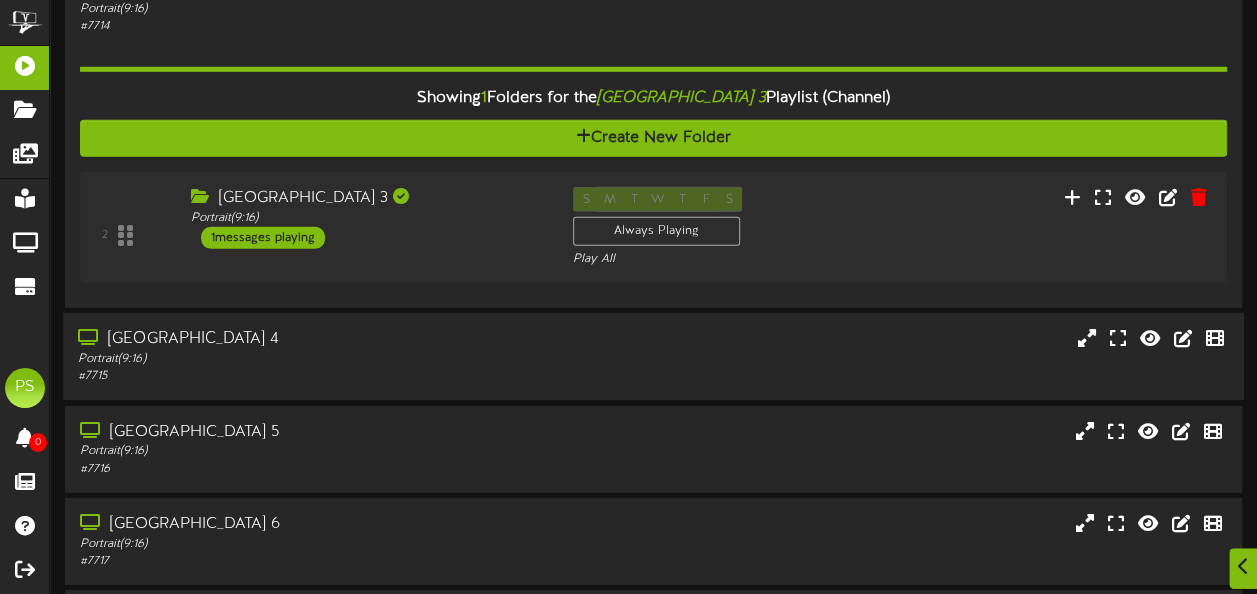 click on "Portrait  ( 9:16 )" at bounding box center (309, 359) 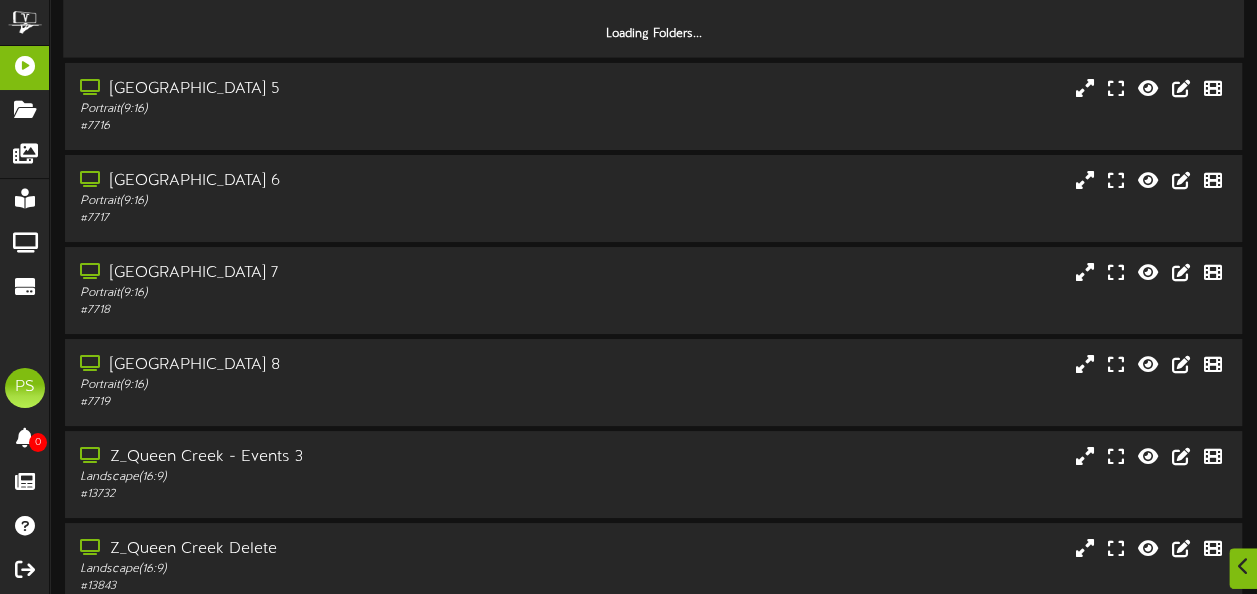 scroll, scrollTop: 3624, scrollLeft: 0, axis: vertical 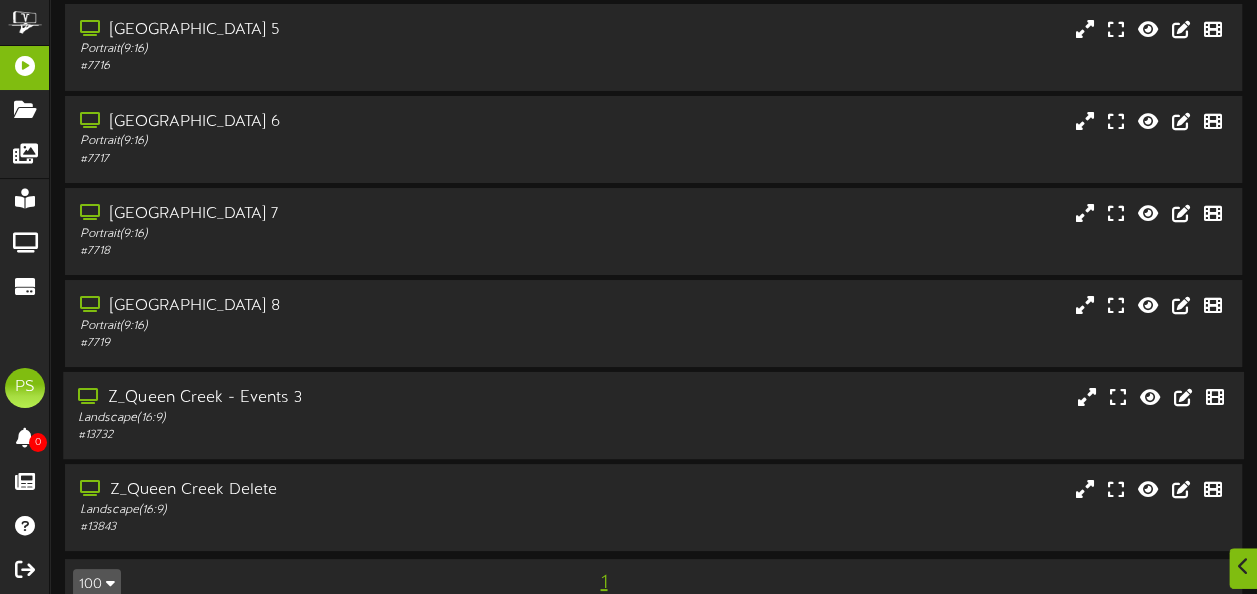 click on "Z_Queen Creek - Events 3
Landscape  ( 16:9 )
# 13732" at bounding box center [653, 415] 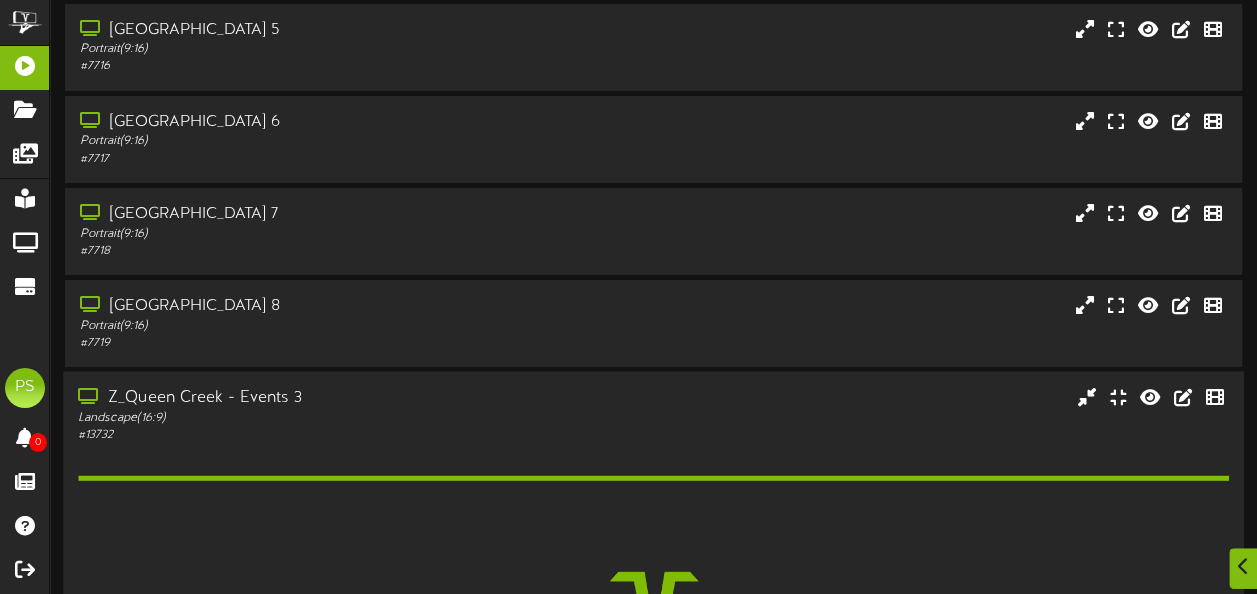 click on "Z_Queen Creek - Events 3
Landscape  ( 16:9 )
# 13732" at bounding box center (653, 572) 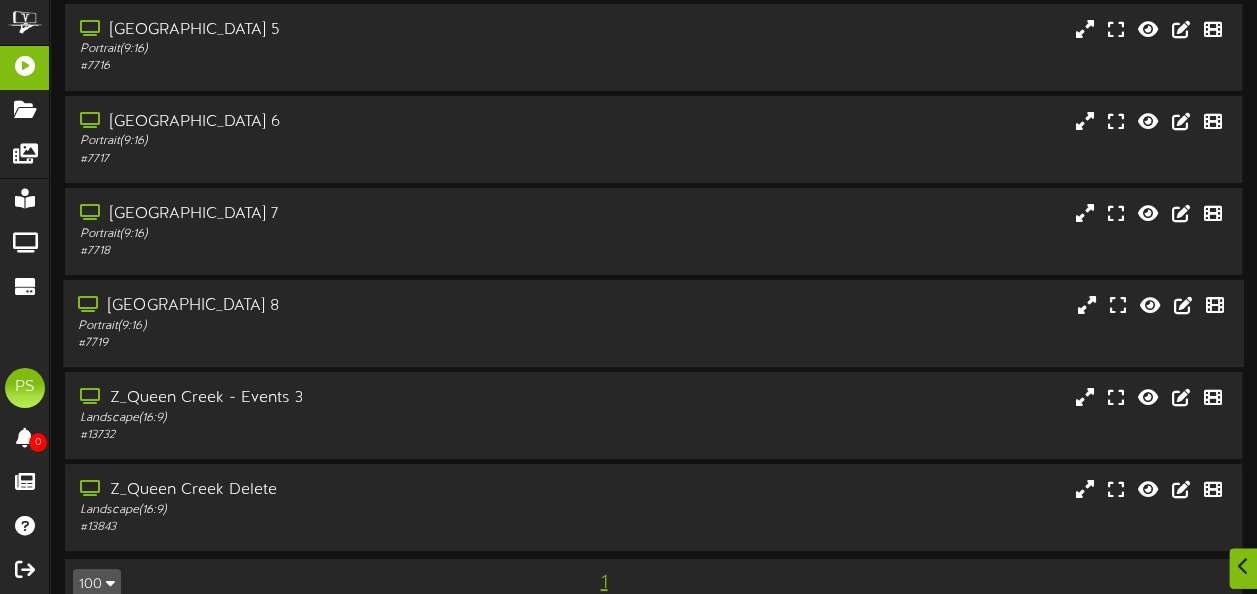 click on "# 7719" at bounding box center [309, 343] 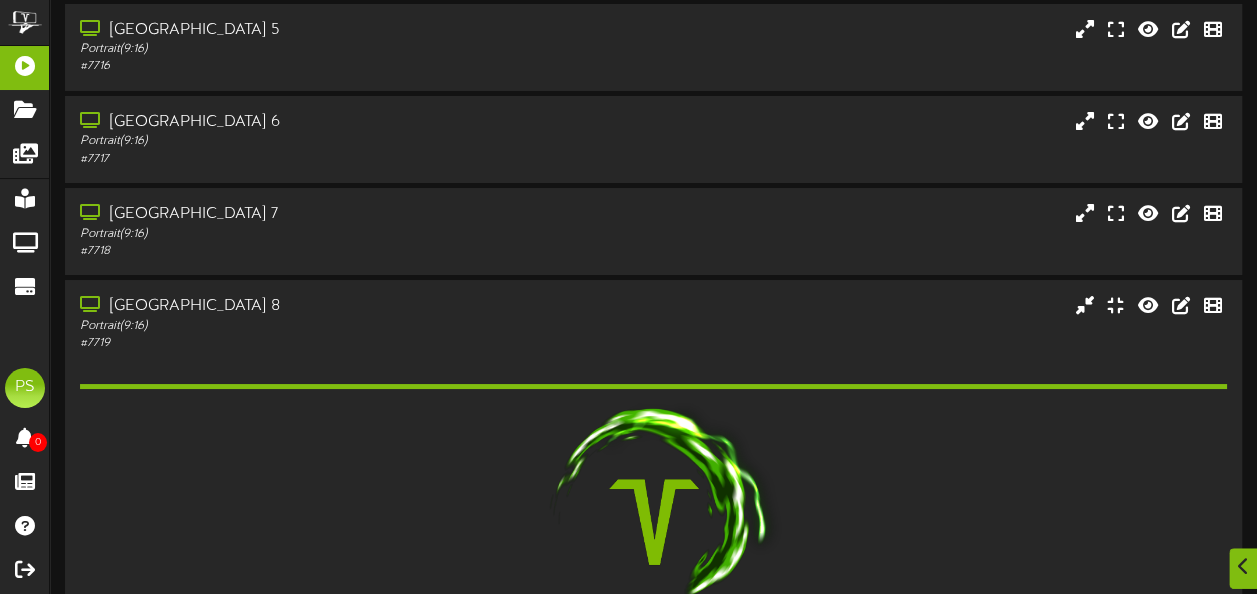 click on "[GEOGRAPHIC_DATA] 7
Portrait  ( 9:16 )
# 7718" at bounding box center (653, 233) 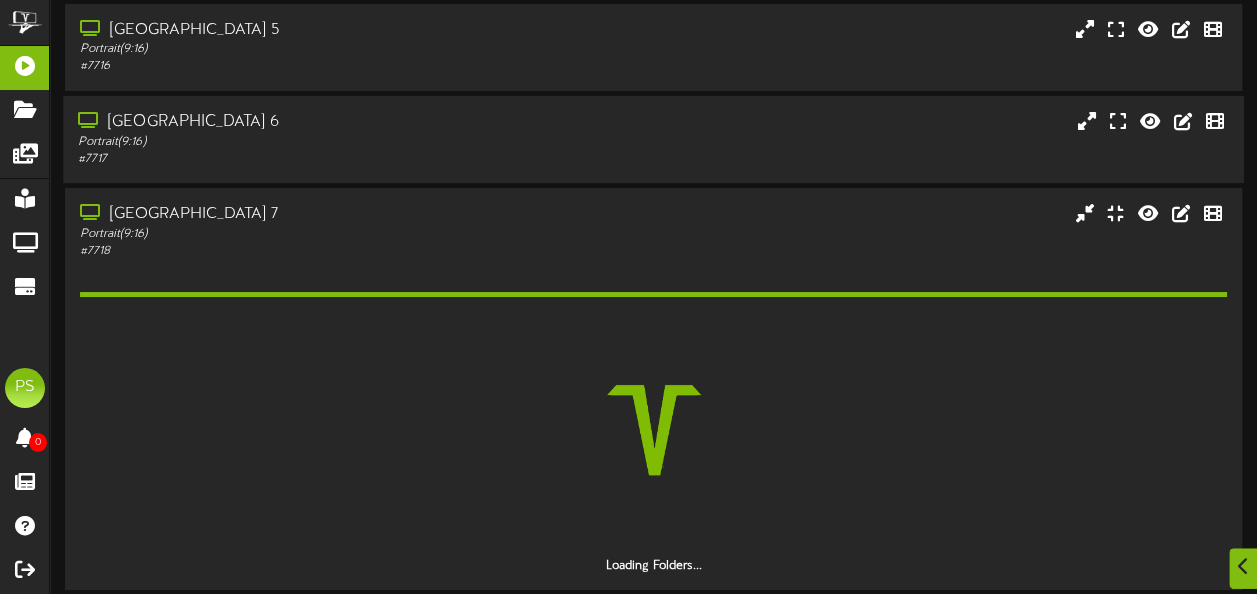 click on "Portrait  ( 9:16 )" at bounding box center (309, 141) 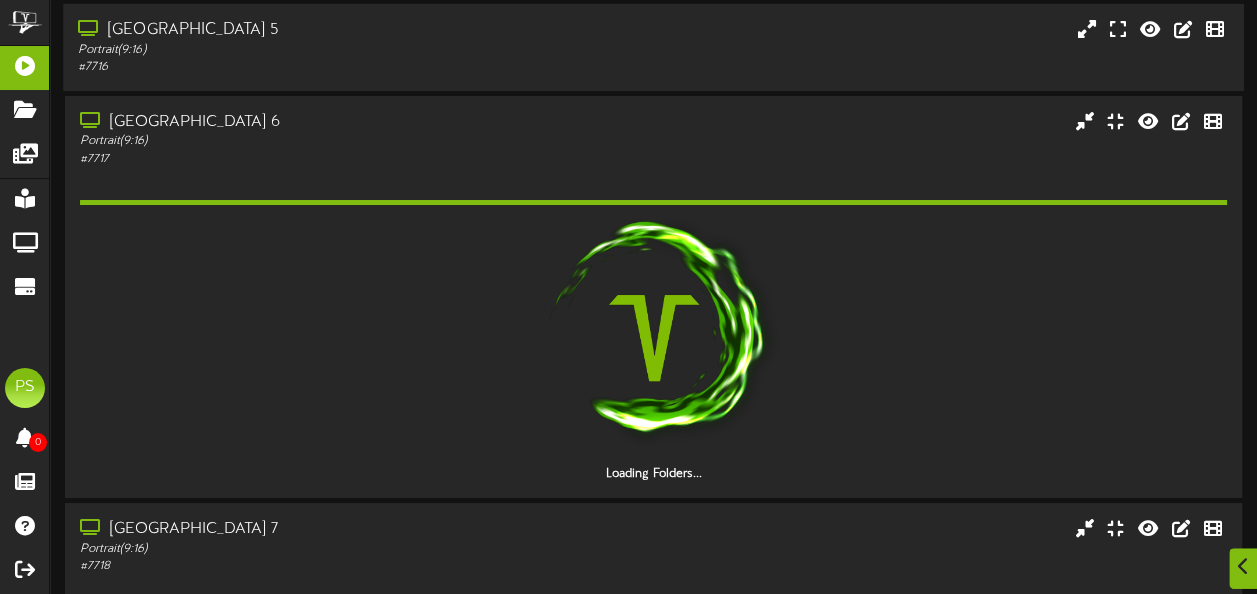 click on "# 7716" at bounding box center (309, 67) 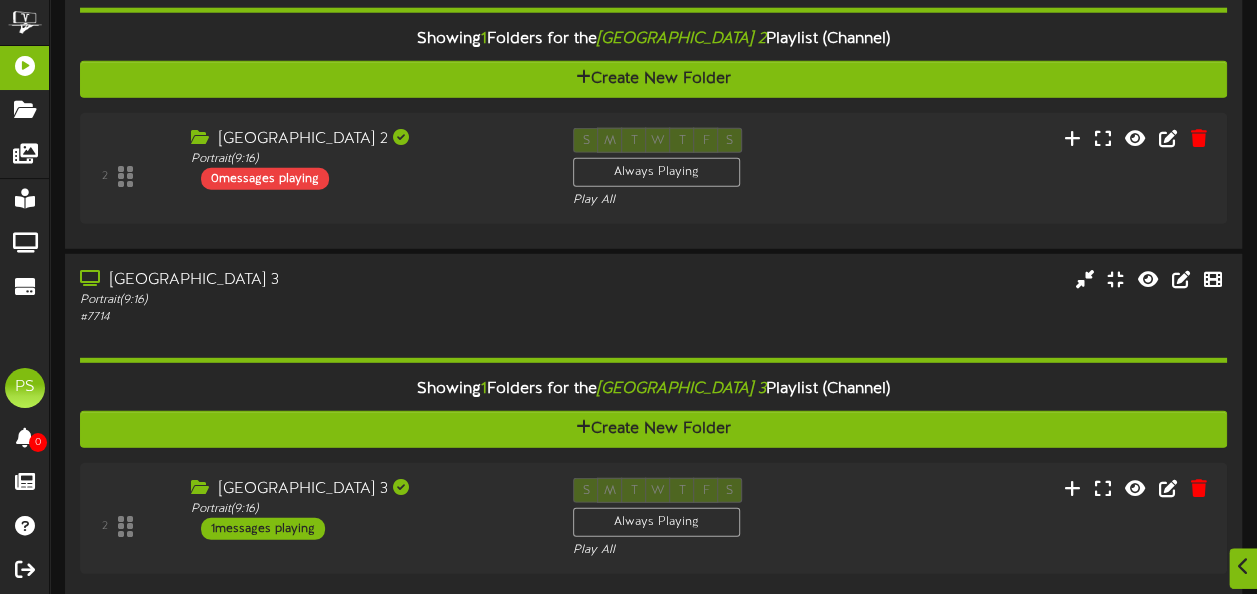 scroll, scrollTop: 2670, scrollLeft: 0, axis: vertical 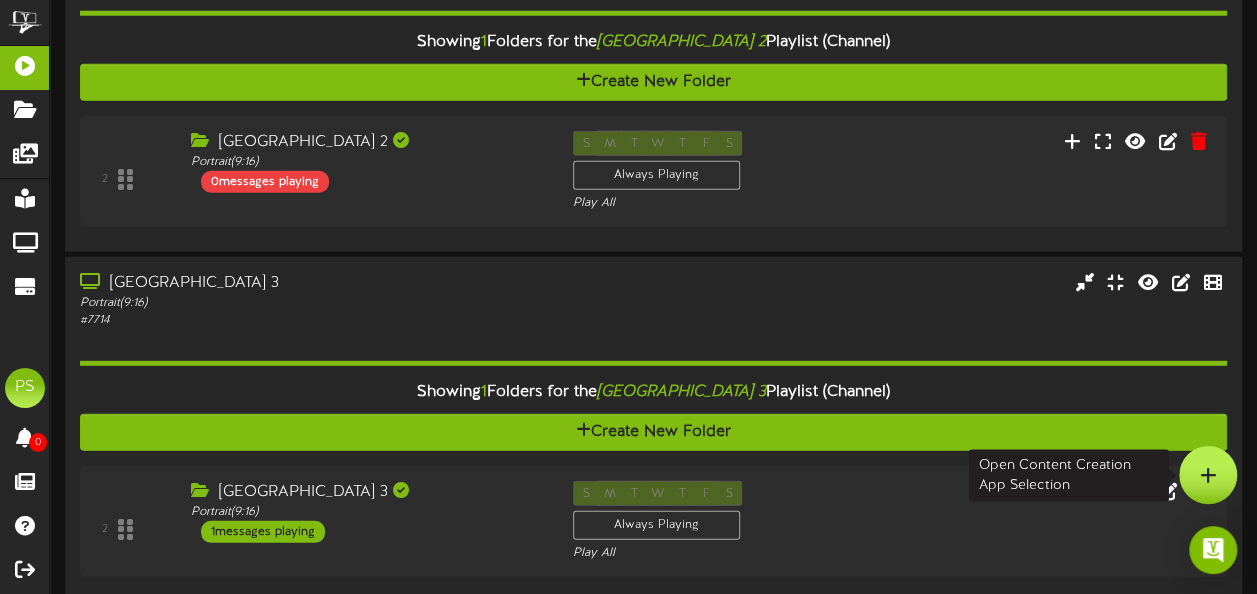 click at bounding box center (1208, 475) 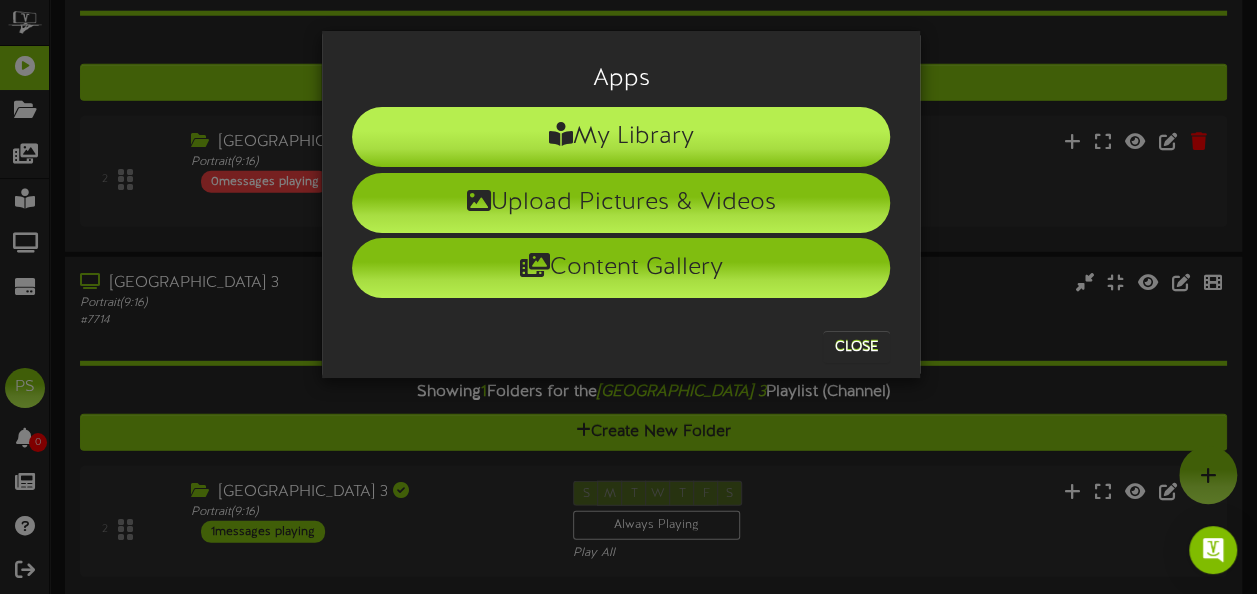 click on "My Library" at bounding box center [621, 137] 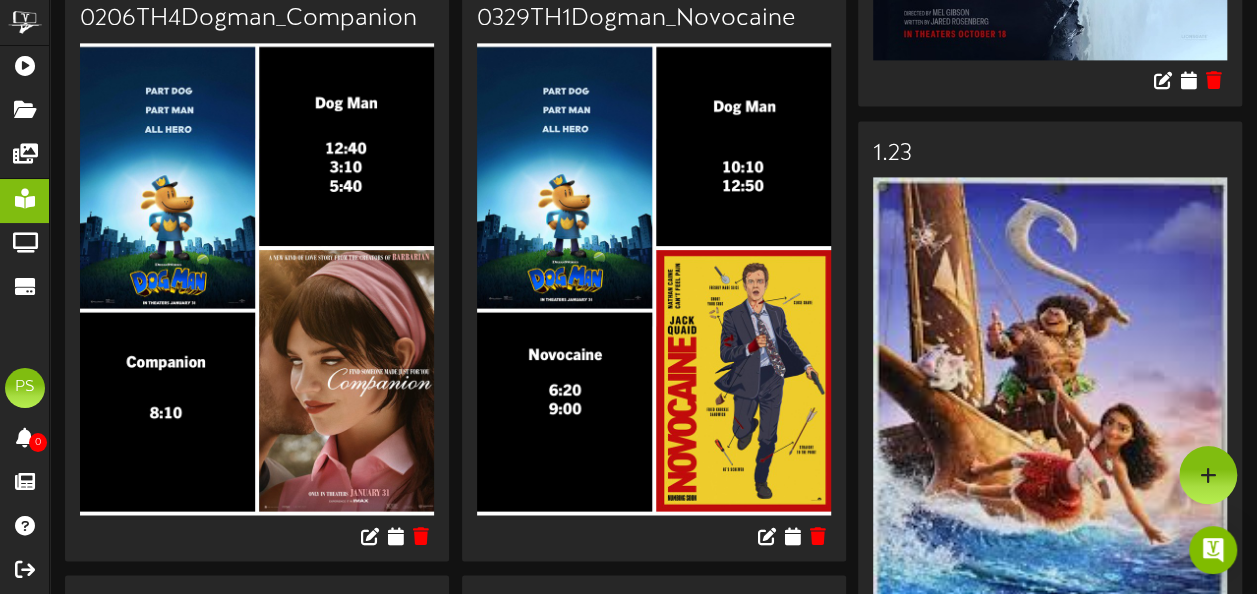 scroll, scrollTop: 0, scrollLeft: 0, axis: both 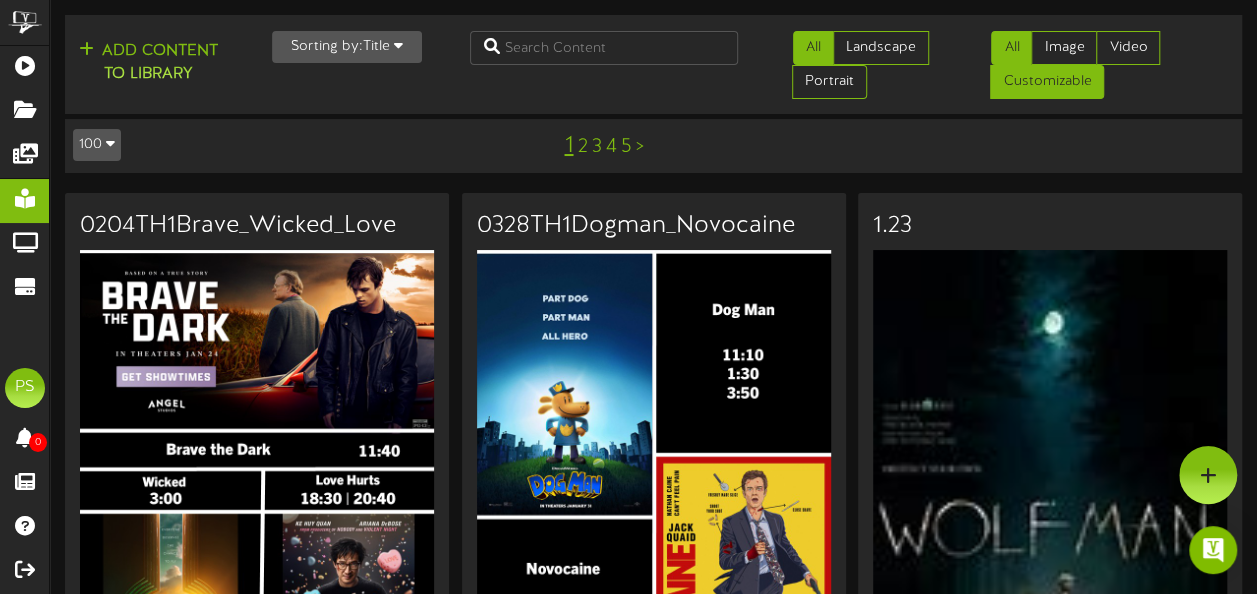 click on "Customizable" at bounding box center (1047, 82) 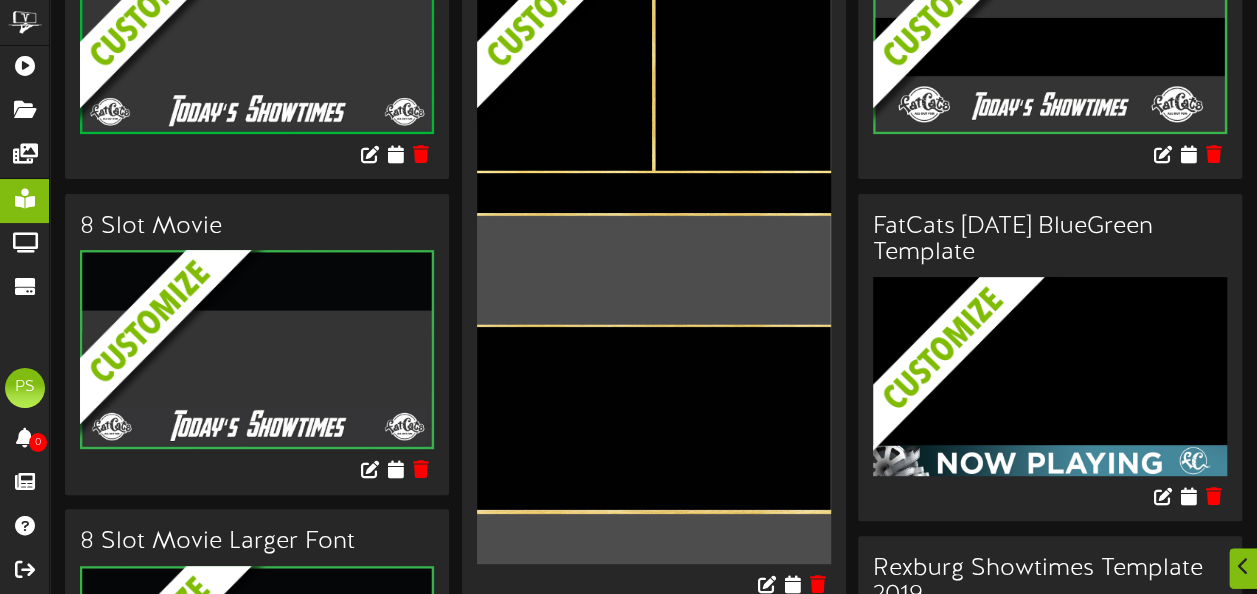 scroll, scrollTop: 242, scrollLeft: 0, axis: vertical 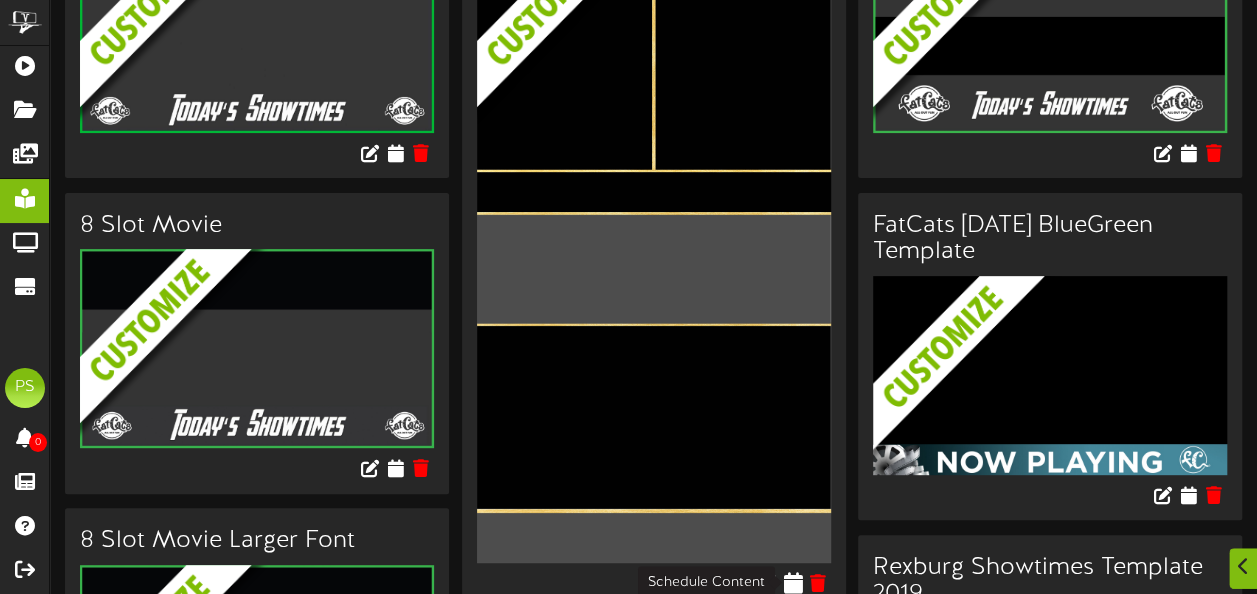 click at bounding box center (792, 582) 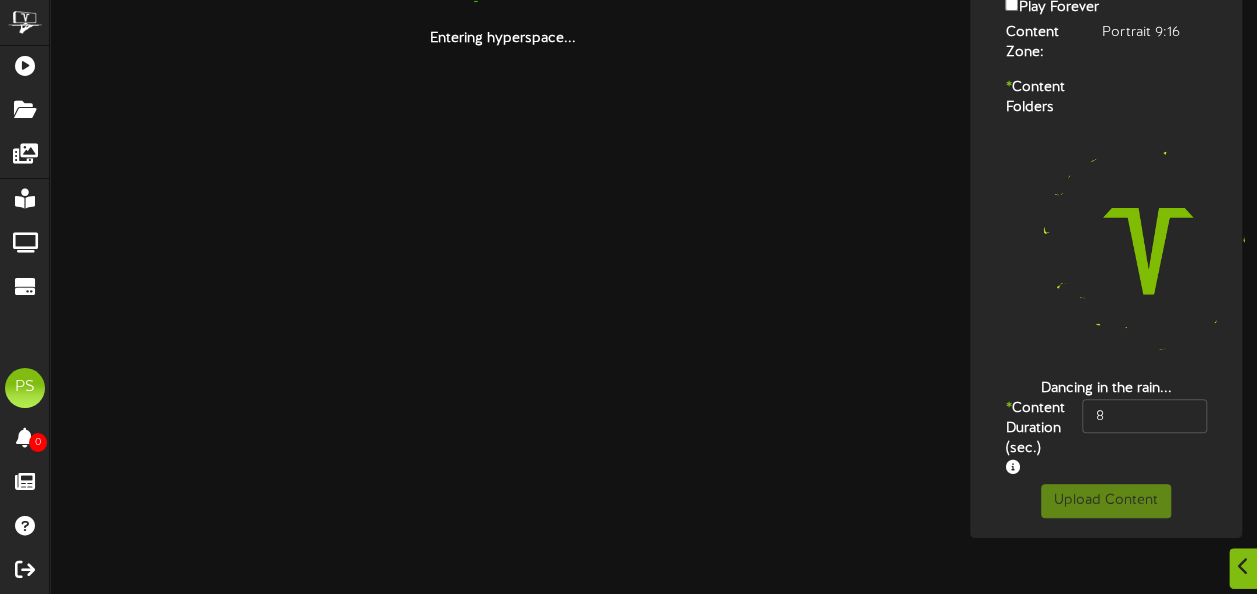 scroll, scrollTop: 0, scrollLeft: 0, axis: both 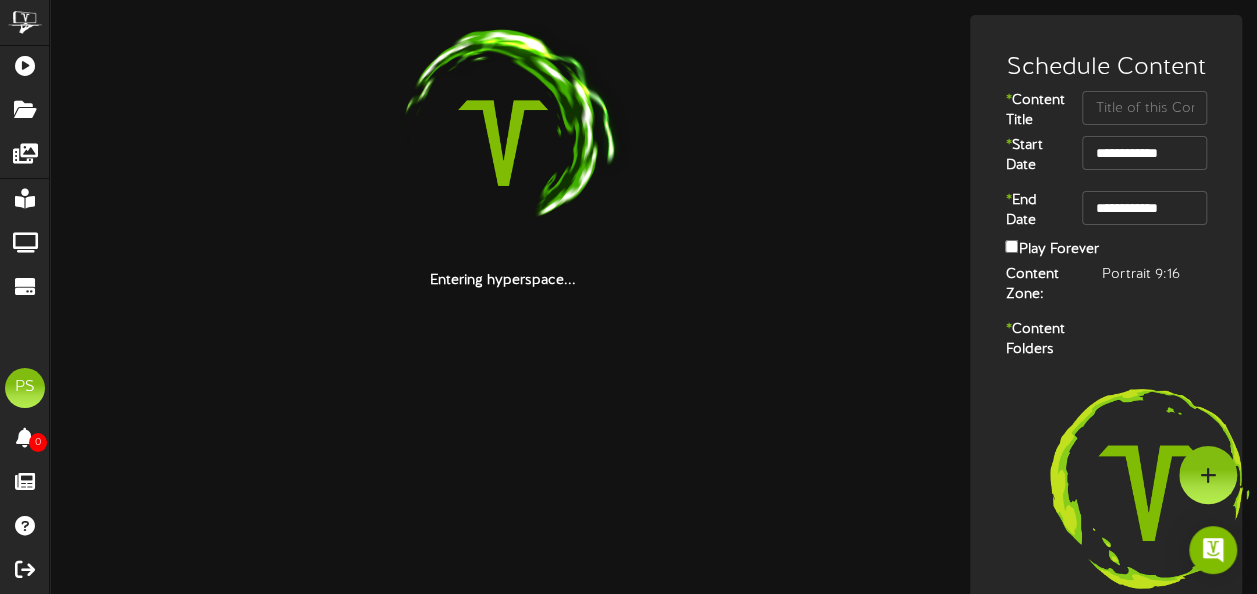 click on "*  Content Title" at bounding box center (1106, 113) 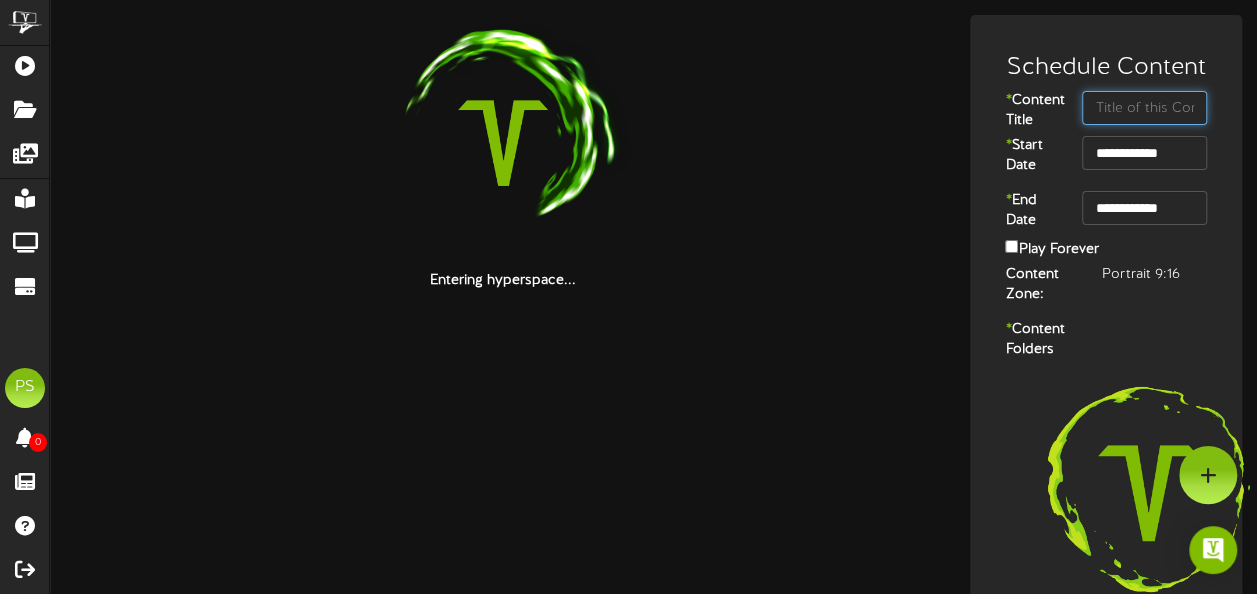 click at bounding box center (1144, 108) 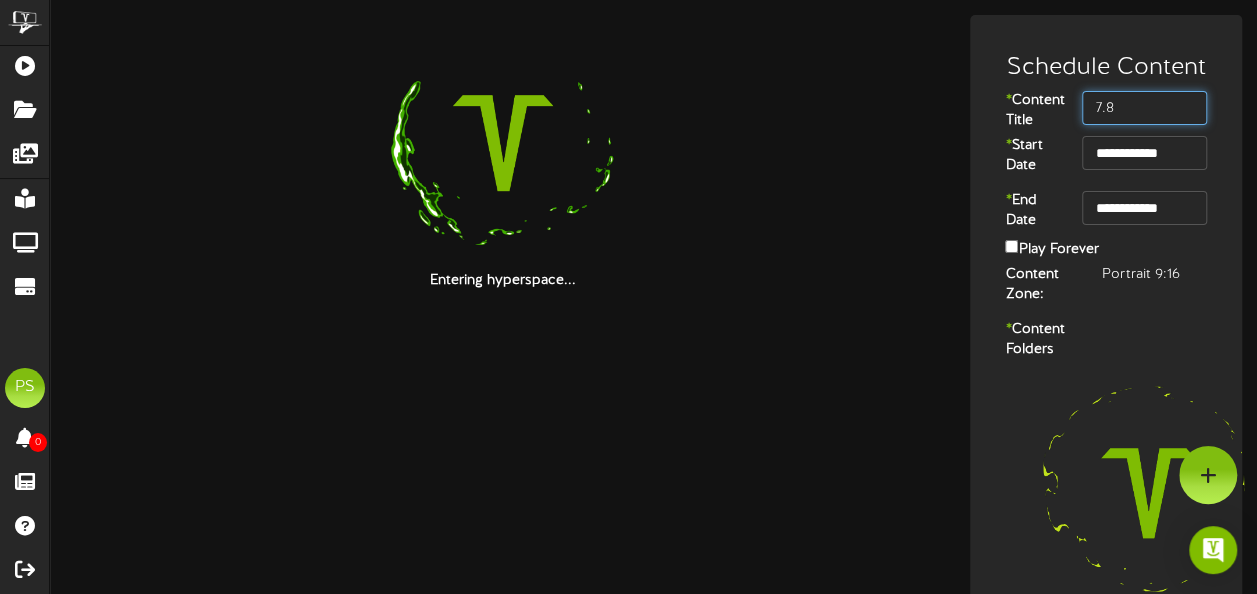 type on "7.8" 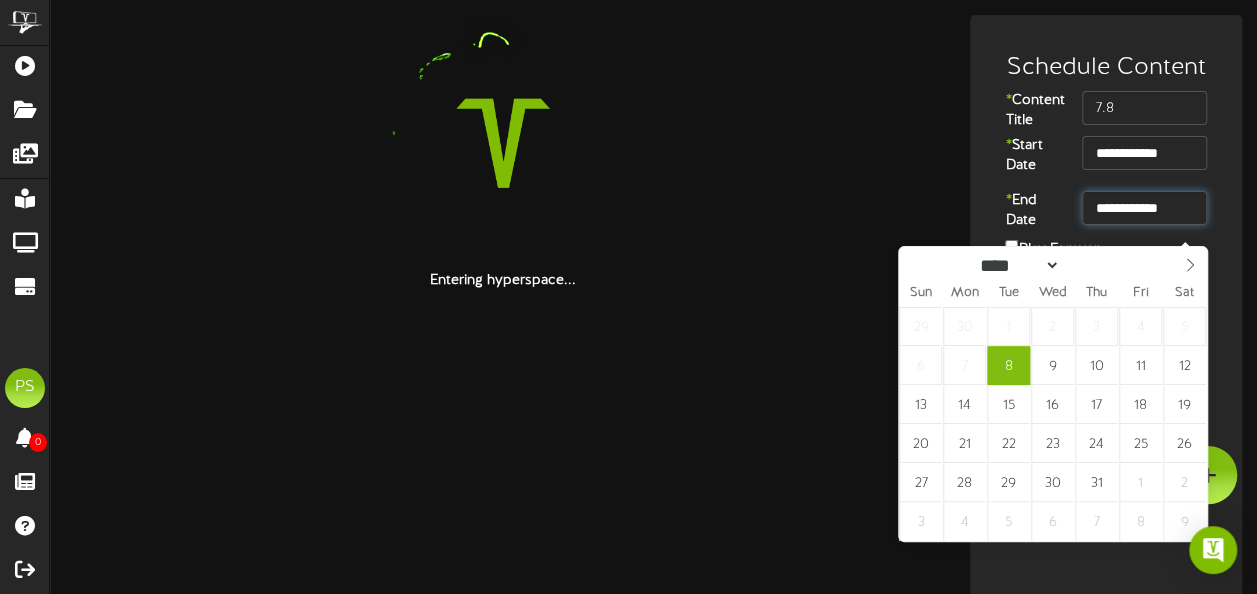 click on "**********" at bounding box center (1144, 208) 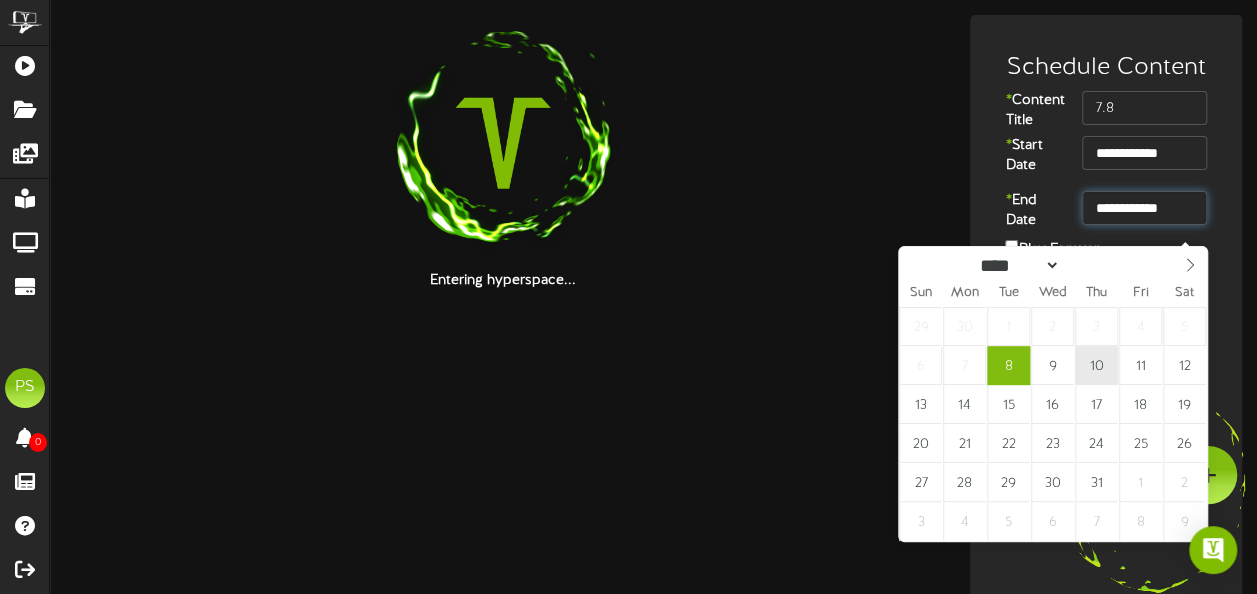 type on "**********" 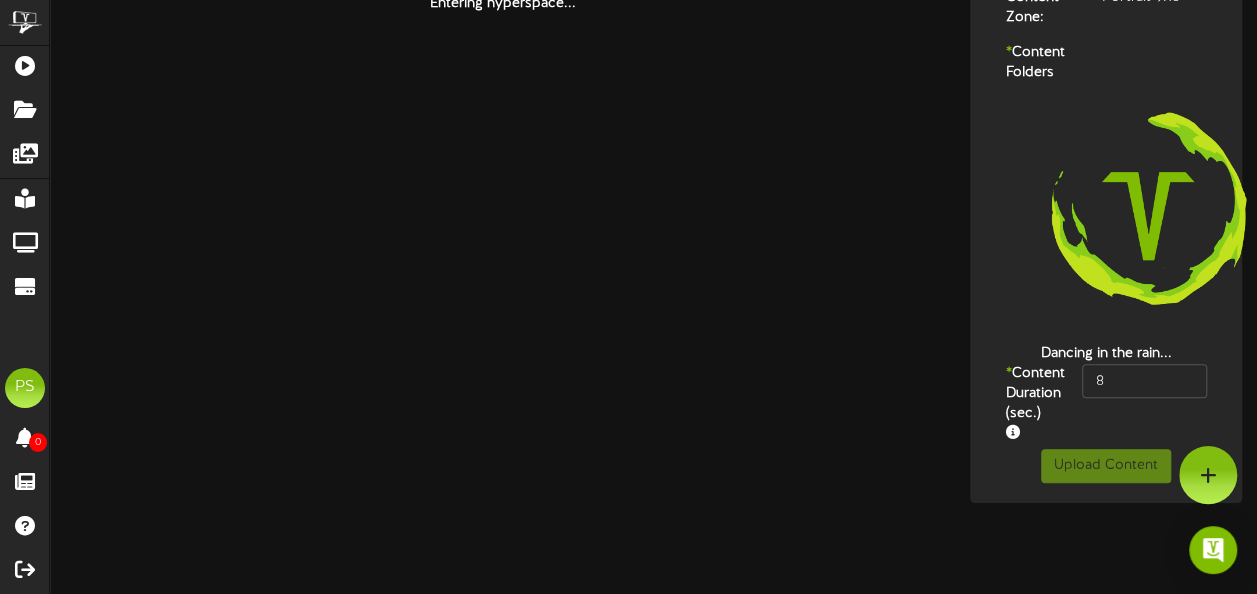 scroll, scrollTop: 281, scrollLeft: 0, axis: vertical 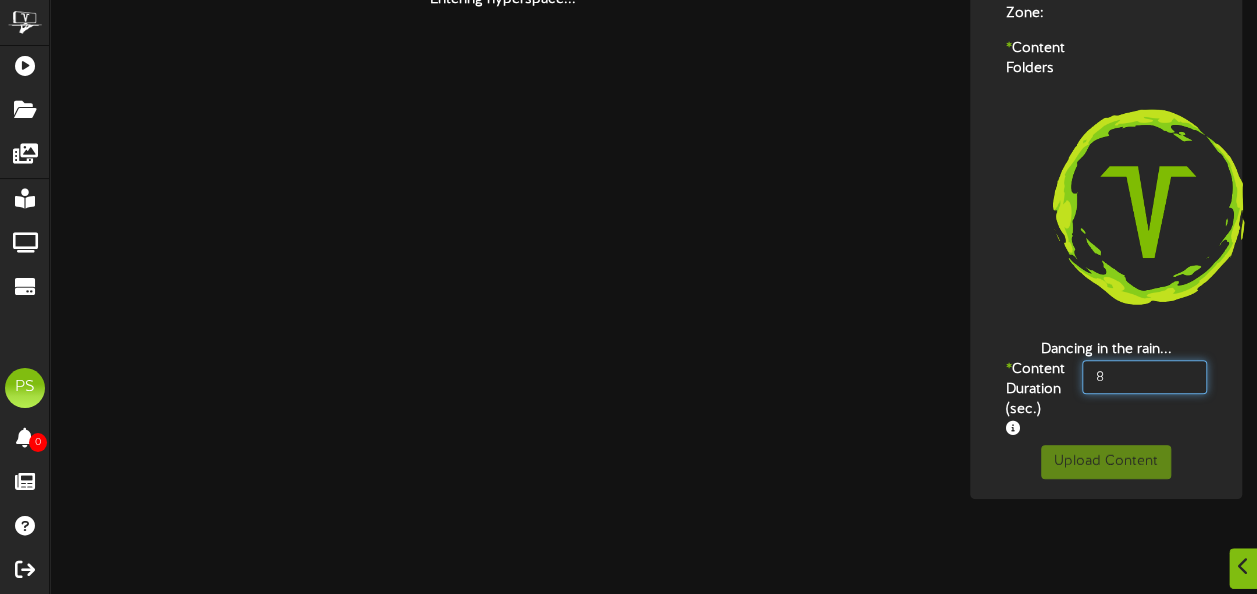 drag, startPoint x: 1148, startPoint y: 424, endPoint x: 1115, endPoint y: 425, distance: 33.01515 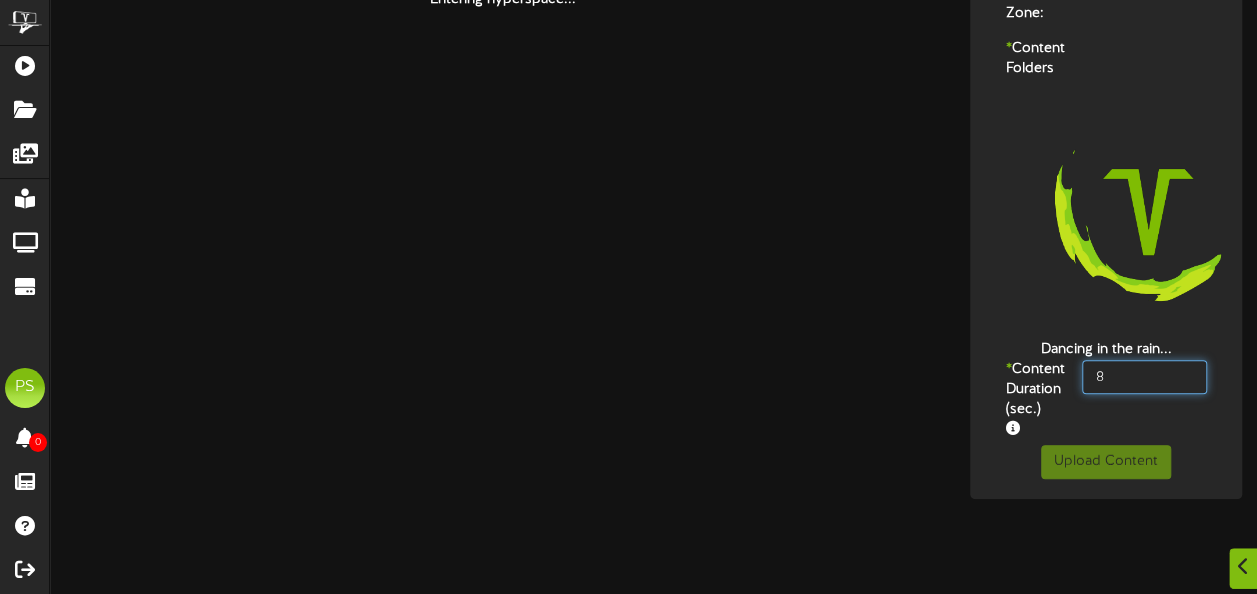click on "8" at bounding box center (1144, 377) 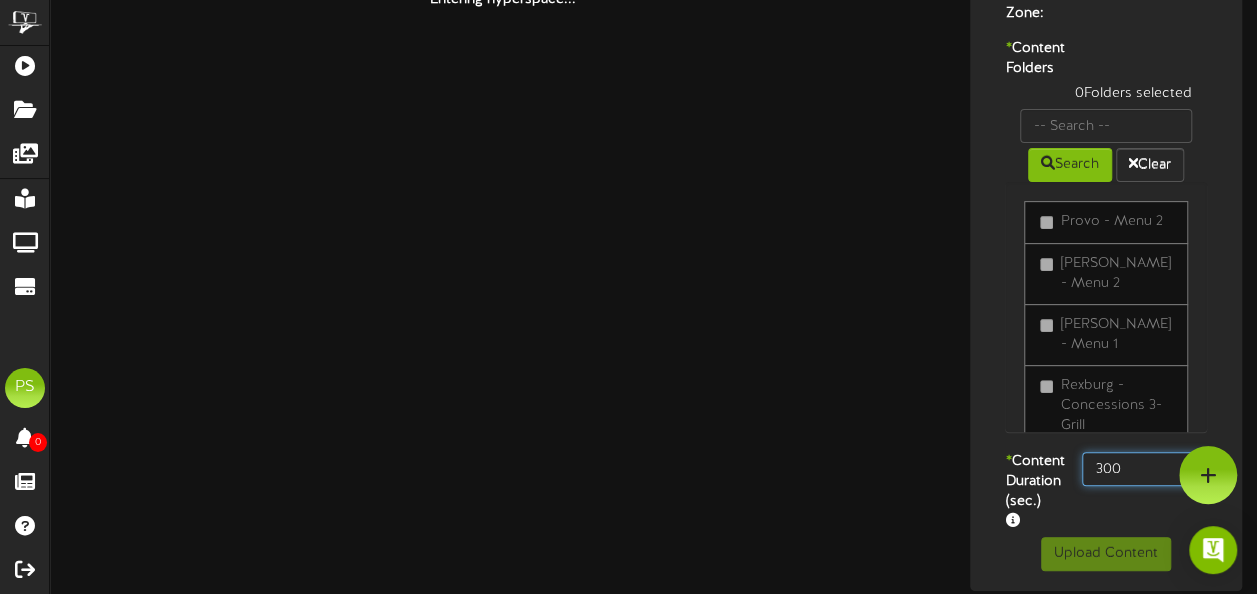 scroll, scrollTop: 0, scrollLeft: 0, axis: both 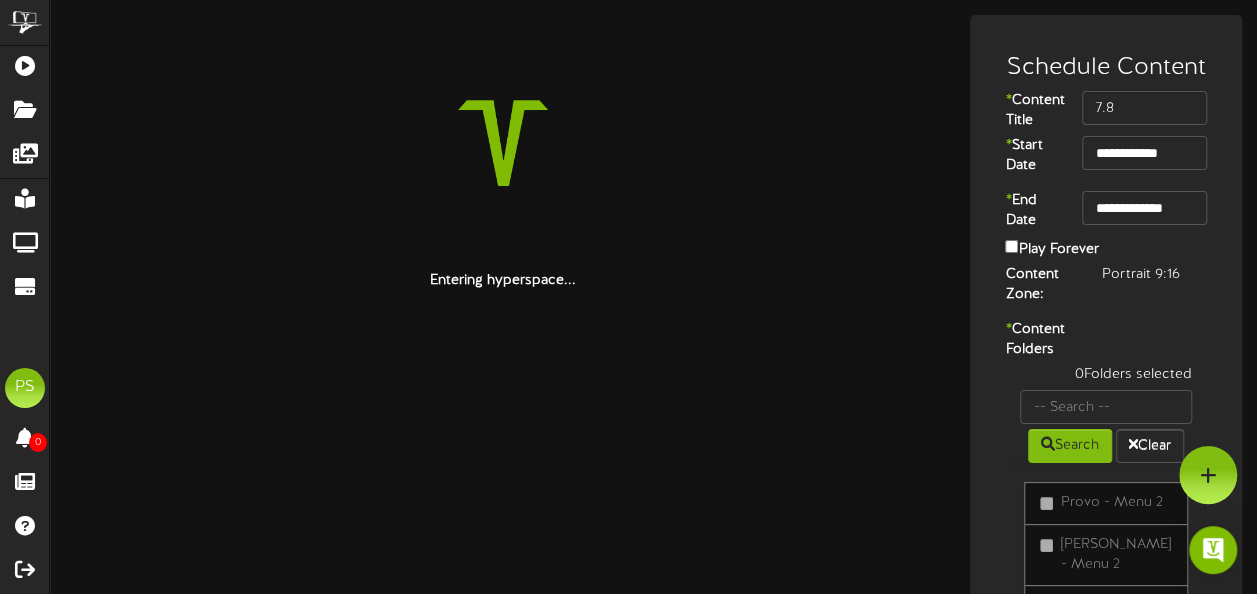 type on "300" 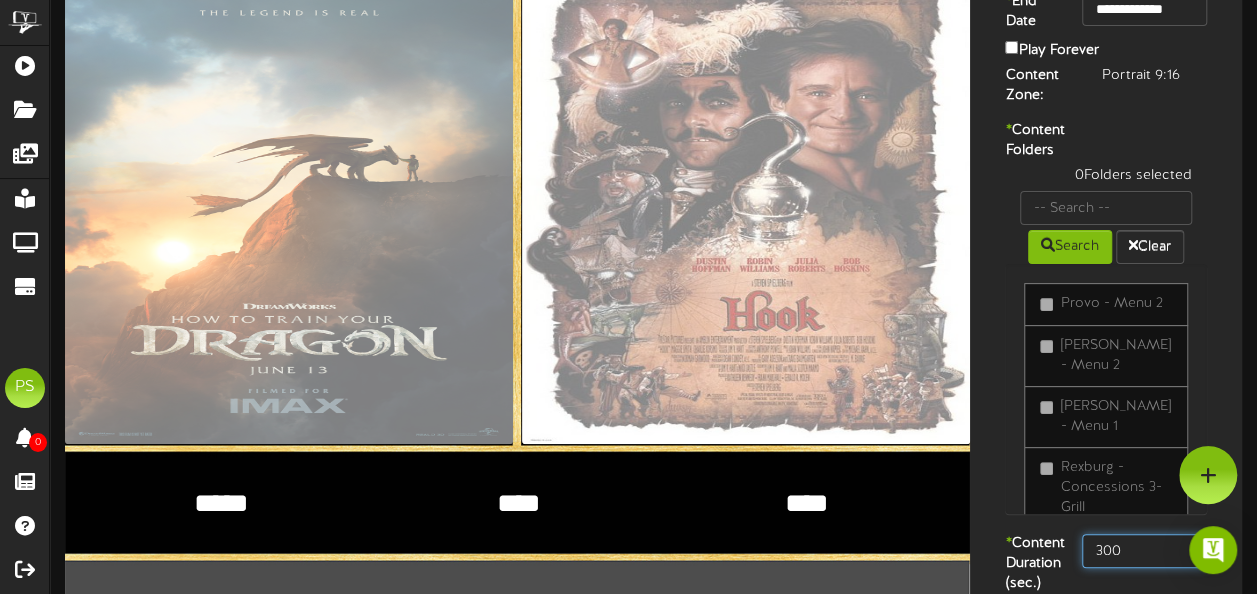 scroll, scrollTop: 198, scrollLeft: 0, axis: vertical 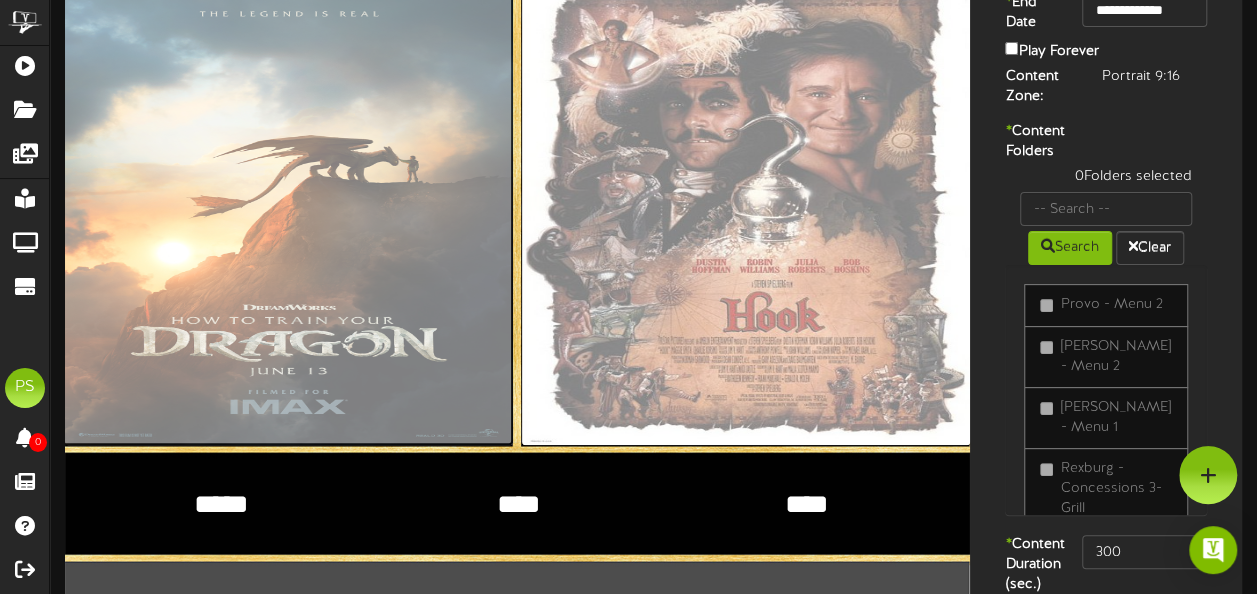 click at bounding box center (-405, 212) 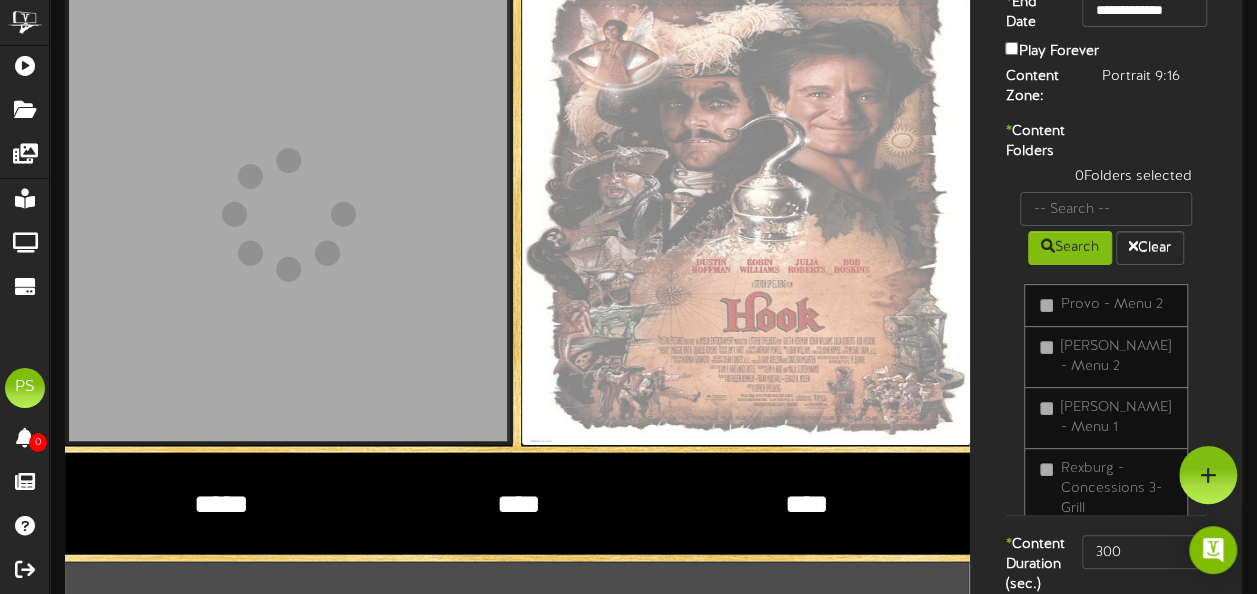drag, startPoint x: 284, startPoint y: 189, endPoint x: 769, endPoint y: 288, distance: 495.001 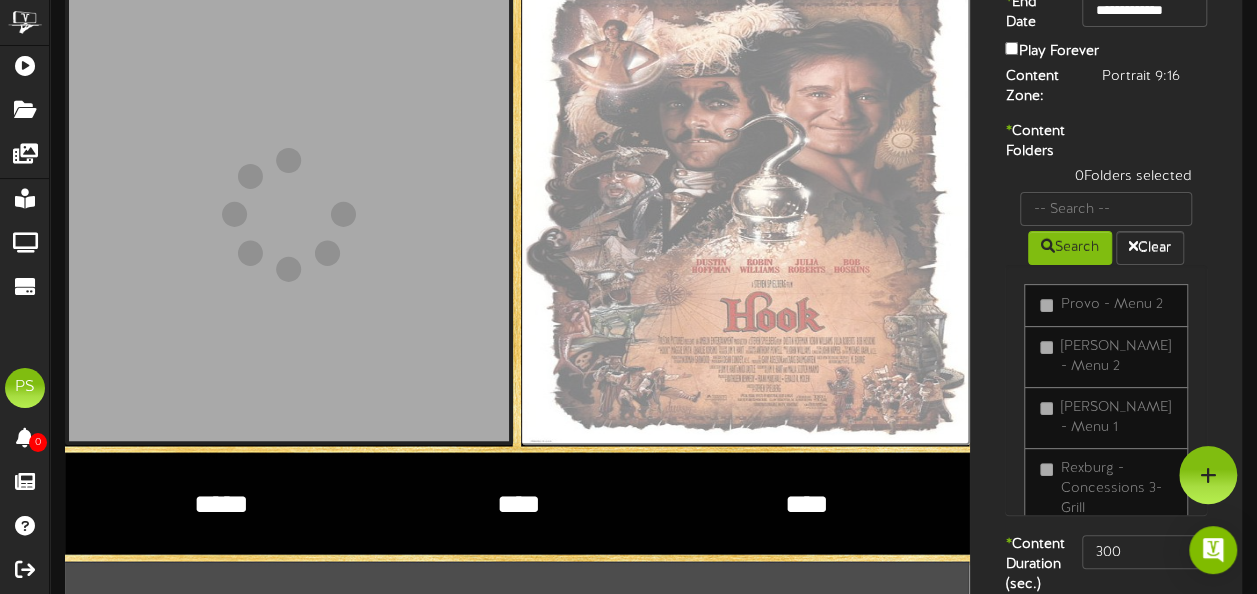 click at bounding box center [52, 212] 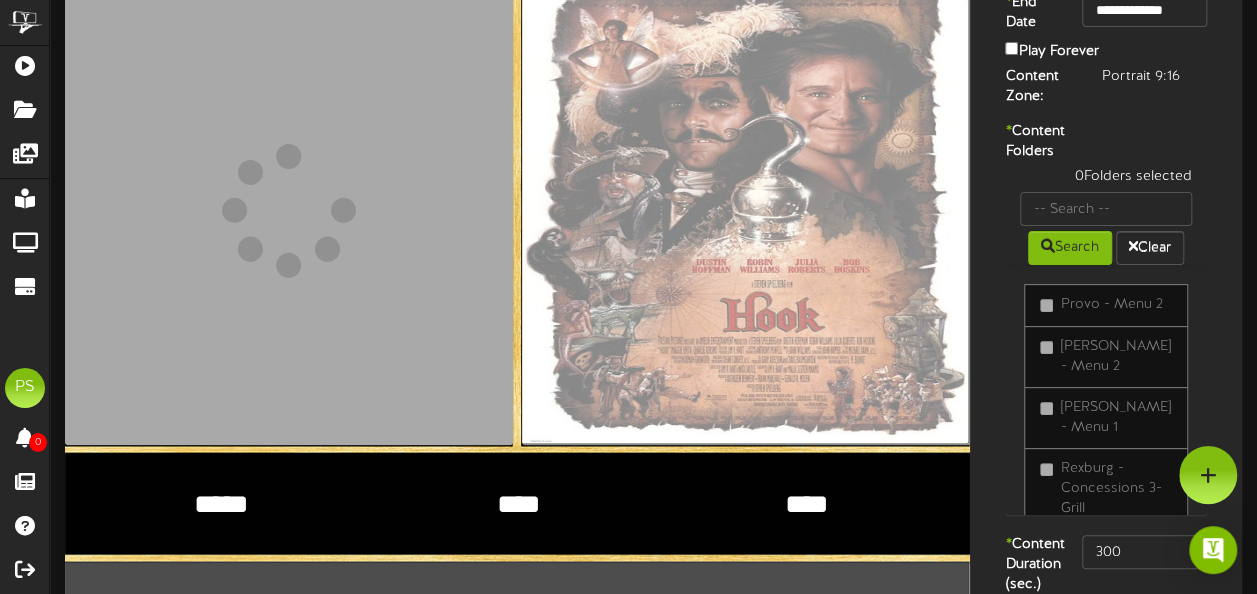 type on "**********" 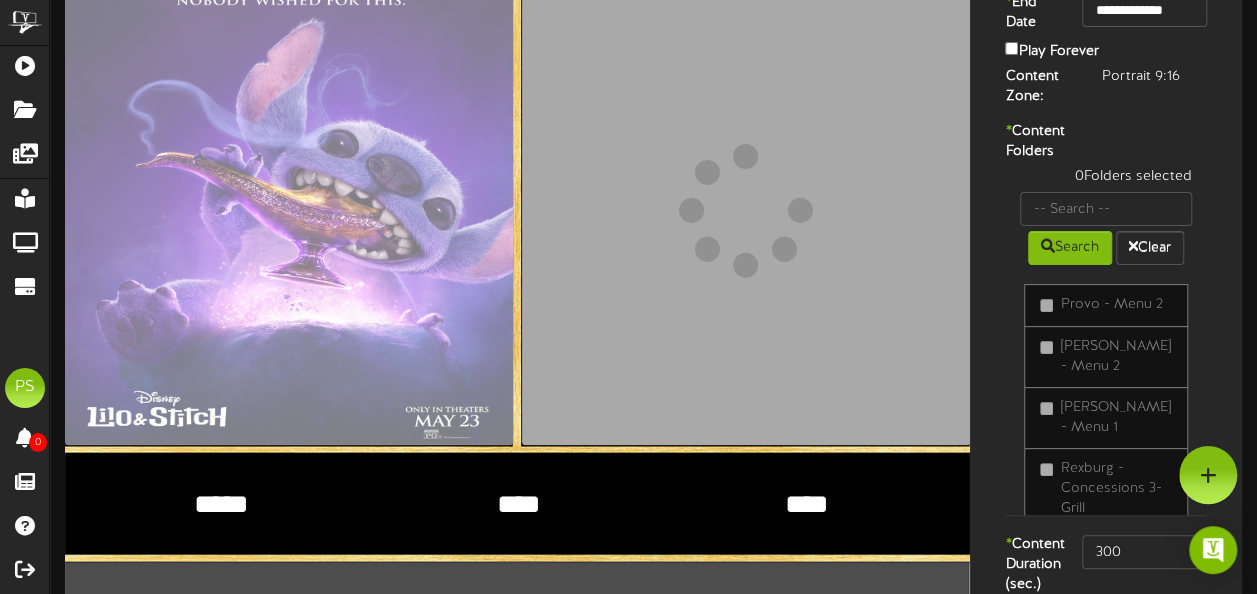 drag, startPoint x: 221, startPoint y: 506, endPoint x: 230, endPoint y: 512, distance: 10.816654 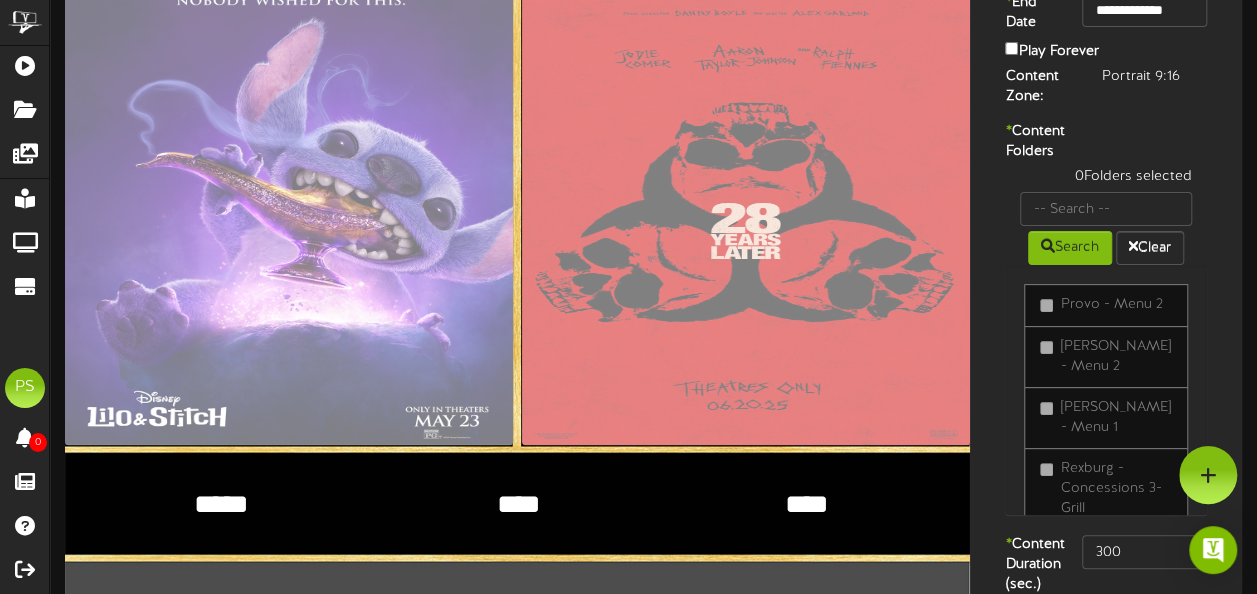 click on "*****" at bounding box center (220, 504) 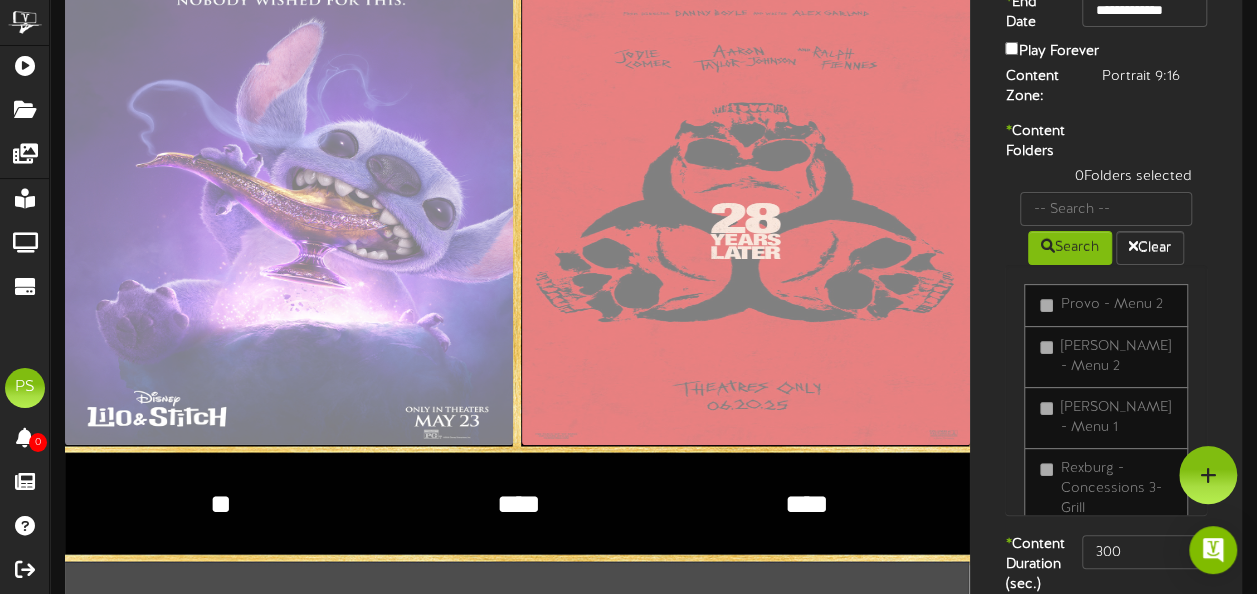 type on "*" 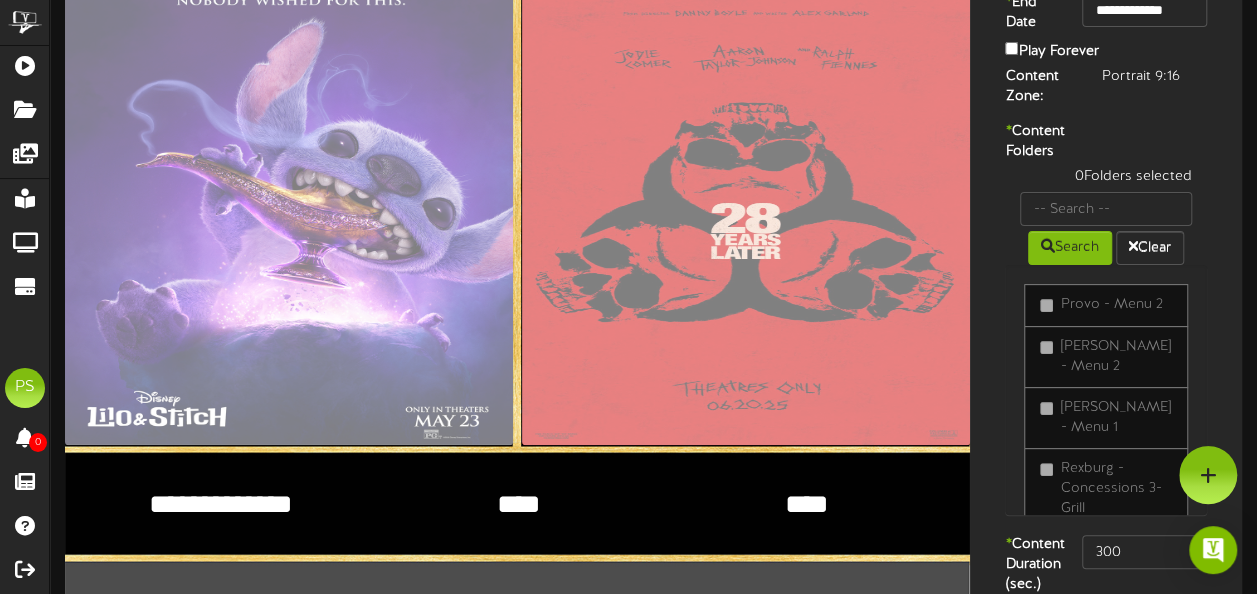 type on "**********" 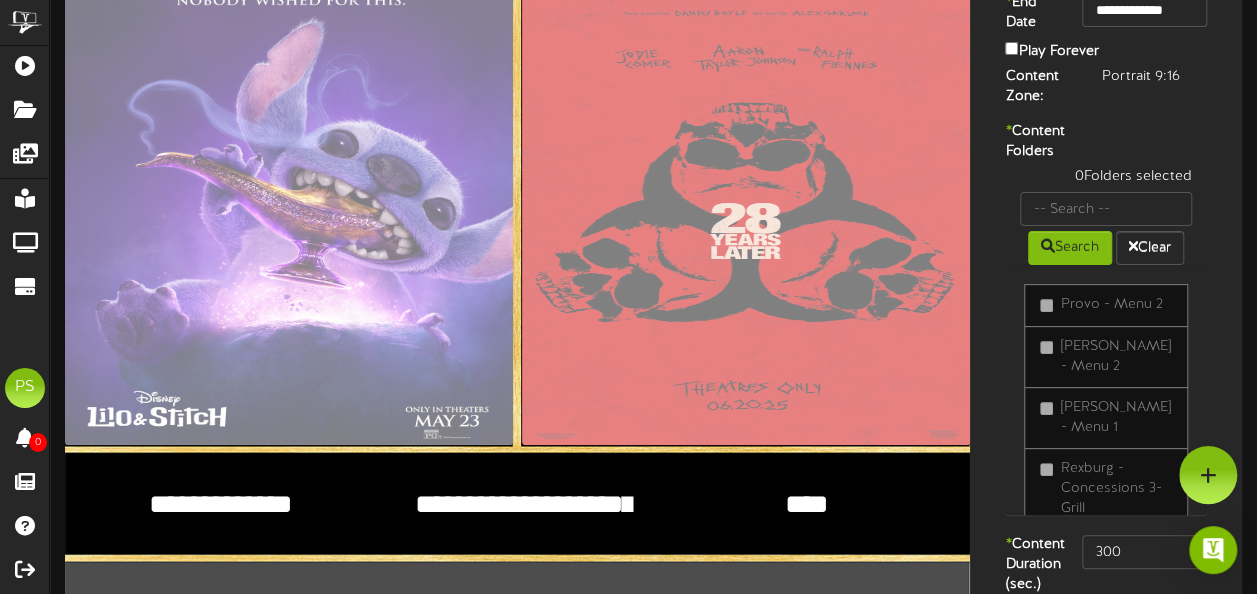 scroll, scrollTop: 36, scrollLeft: 0, axis: vertical 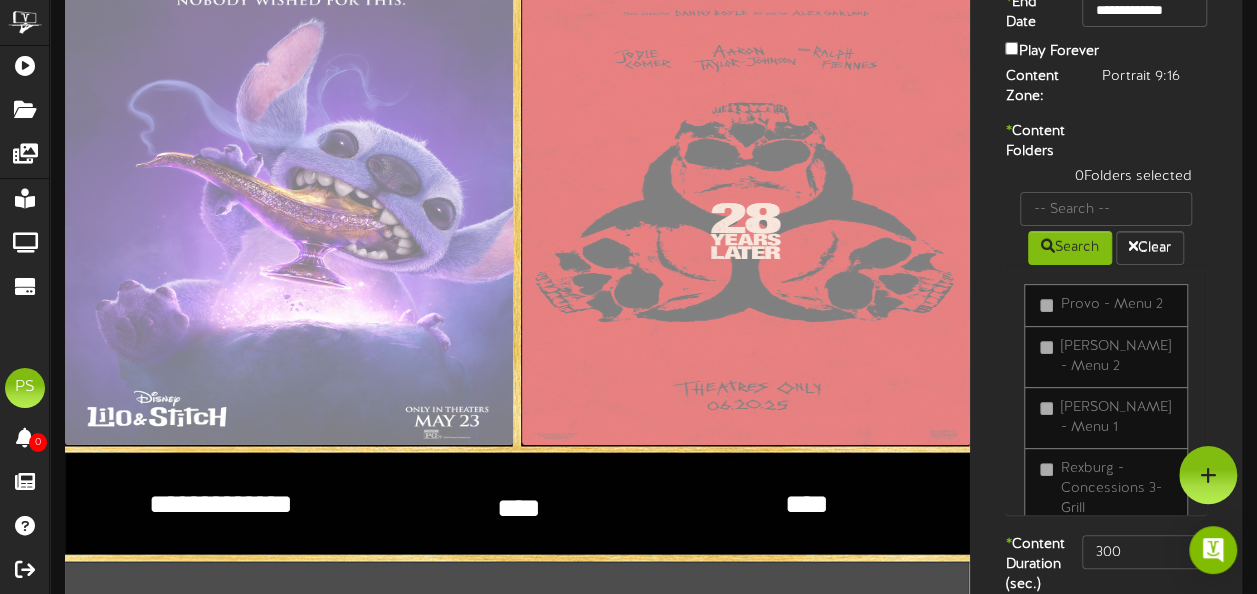type on "**********" 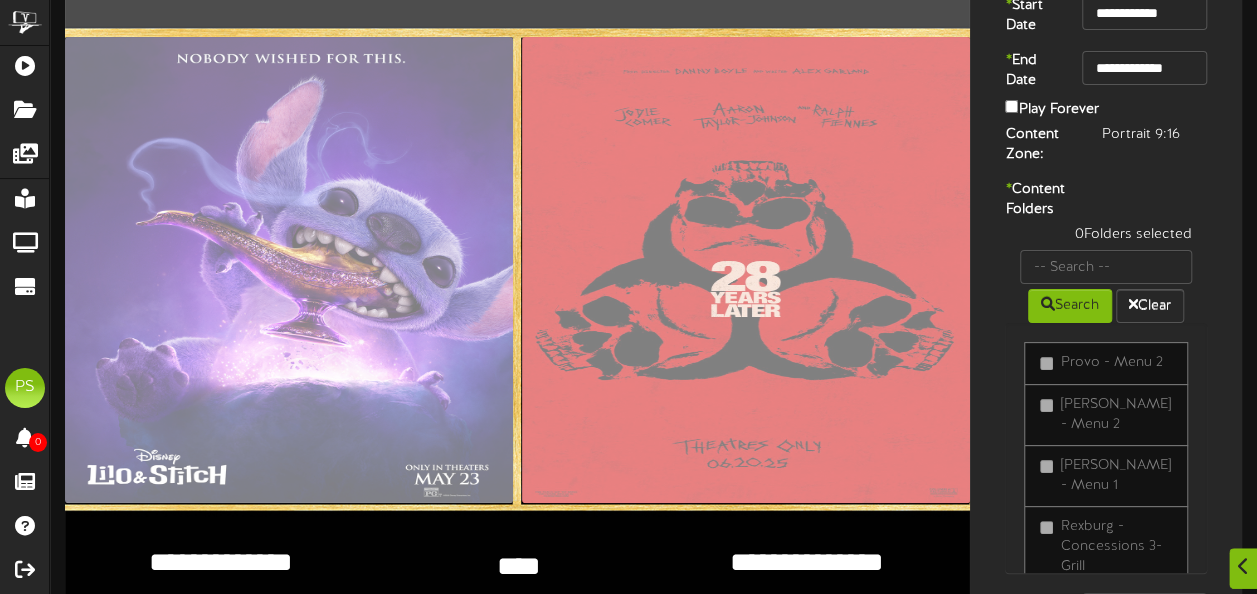 scroll, scrollTop: 154, scrollLeft: 0, axis: vertical 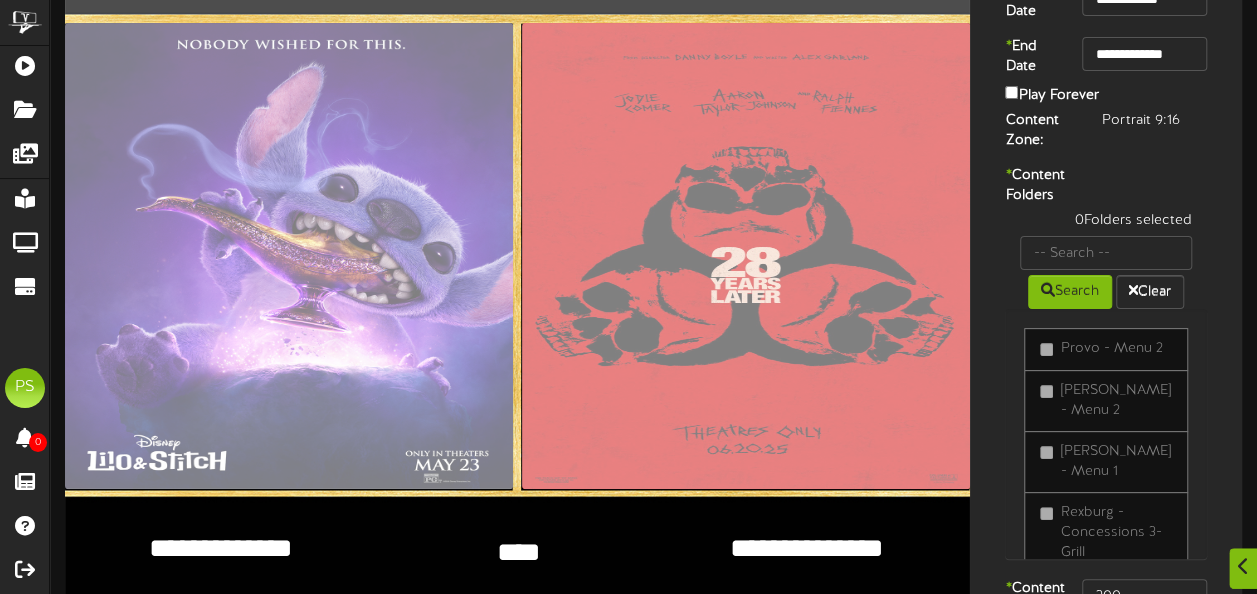 type on "**********" 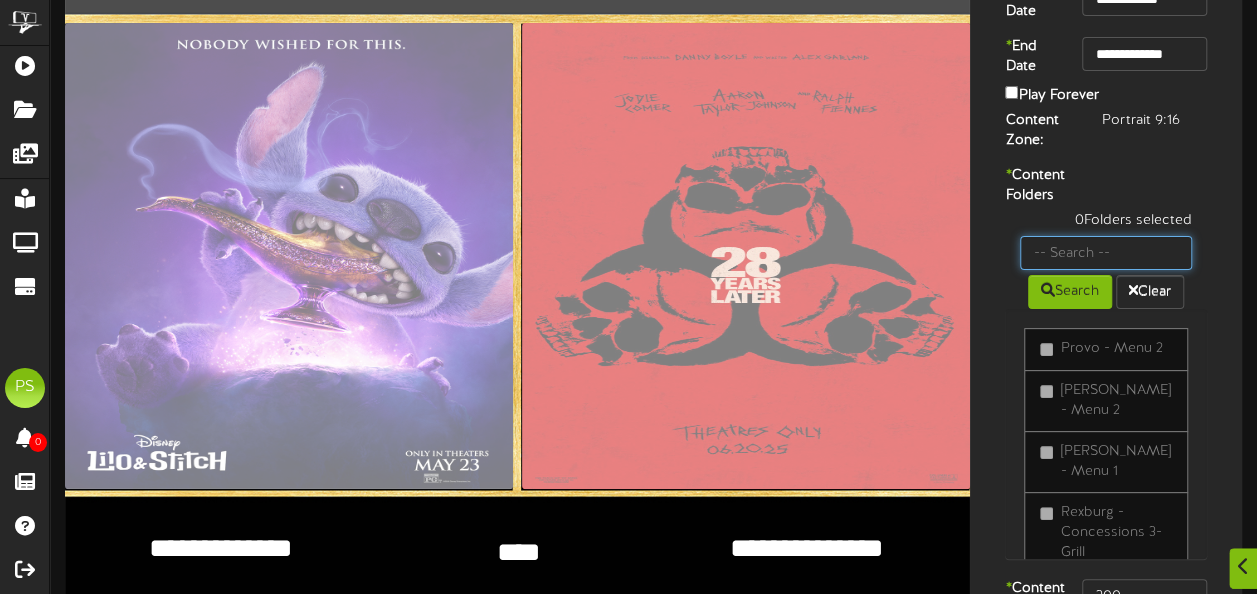 click at bounding box center (1106, 253) 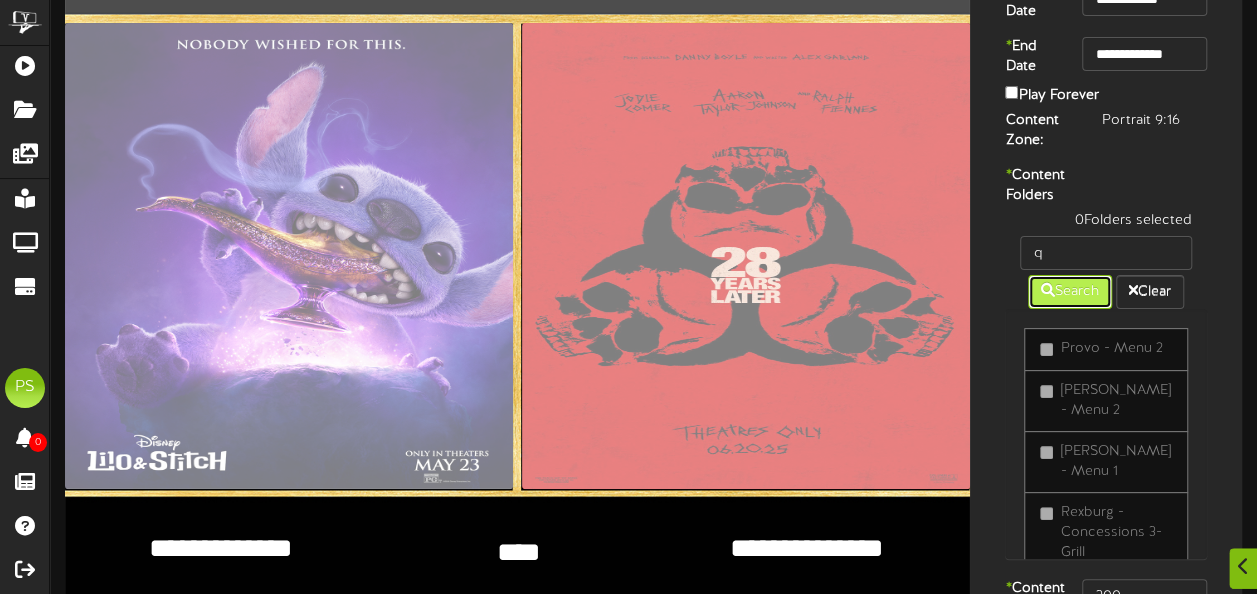 click on "Search" at bounding box center (1070, 292) 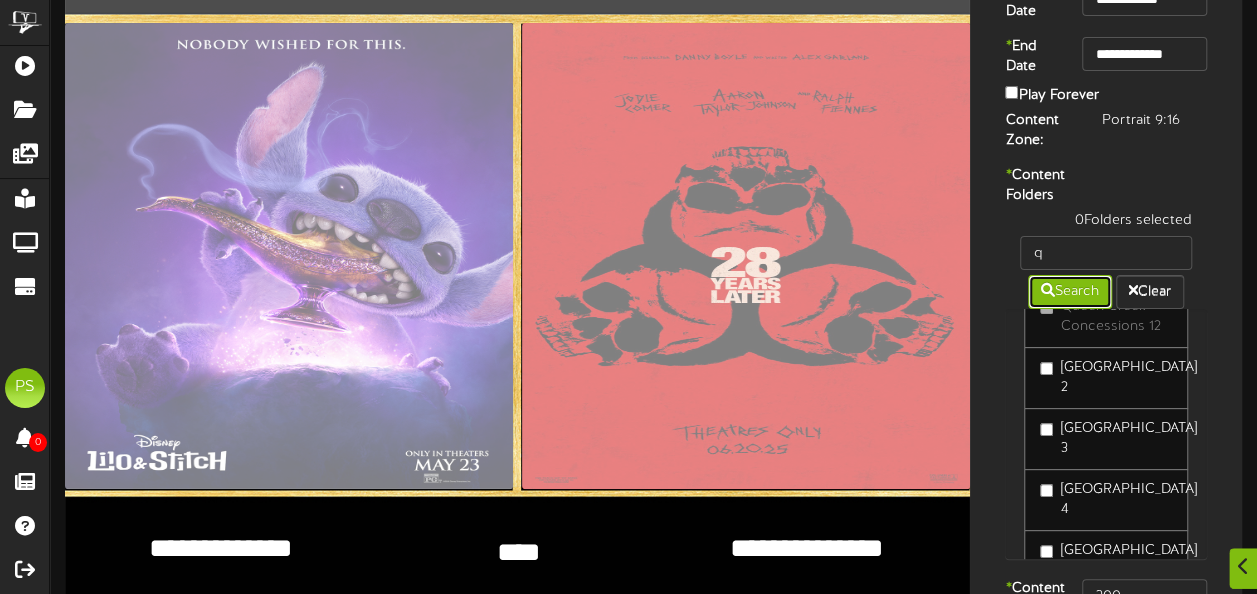 scroll, scrollTop: 1240, scrollLeft: 0, axis: vertical 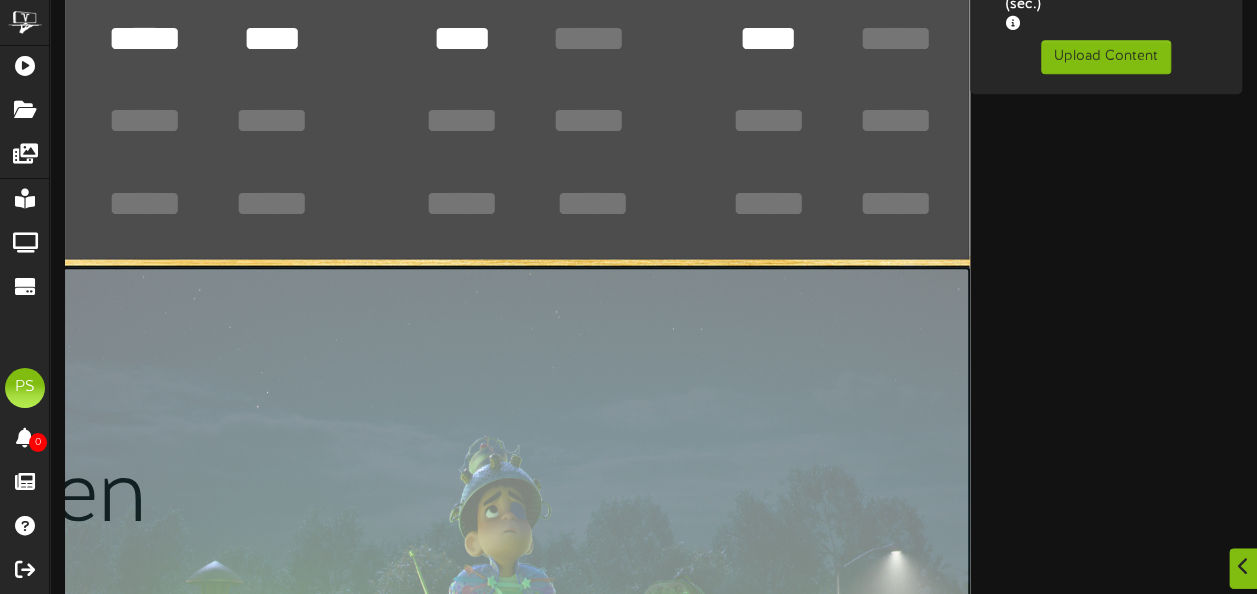 click at bounding box center (52, 500) 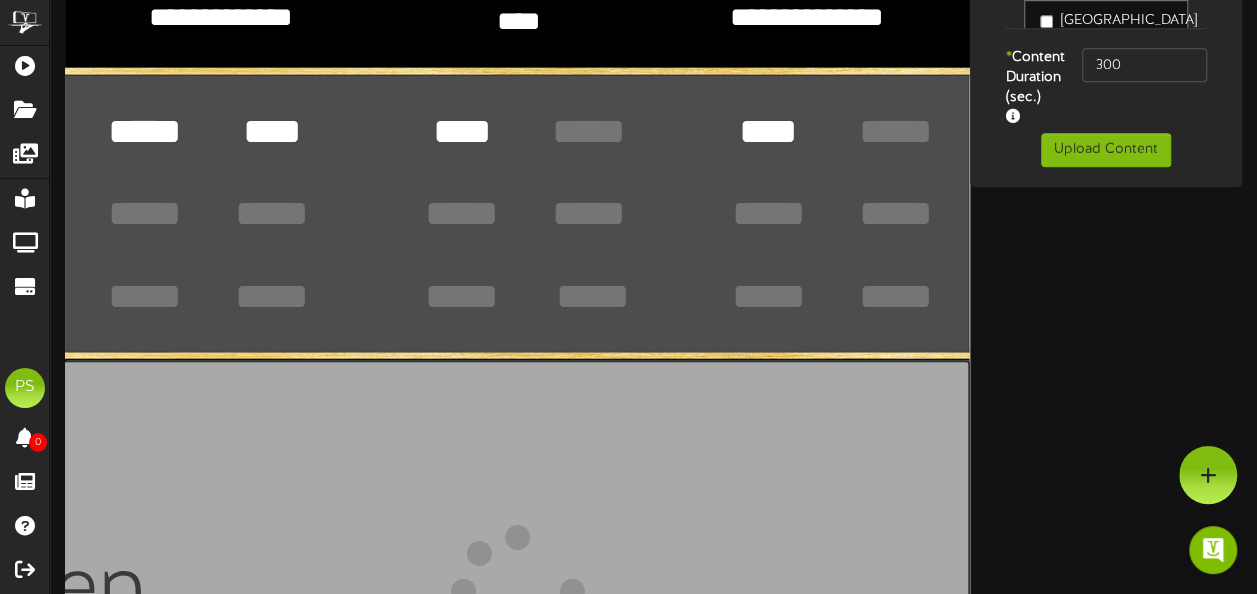 scroll, scrollTop: 684, scrollLeft: 0, axis: vertical 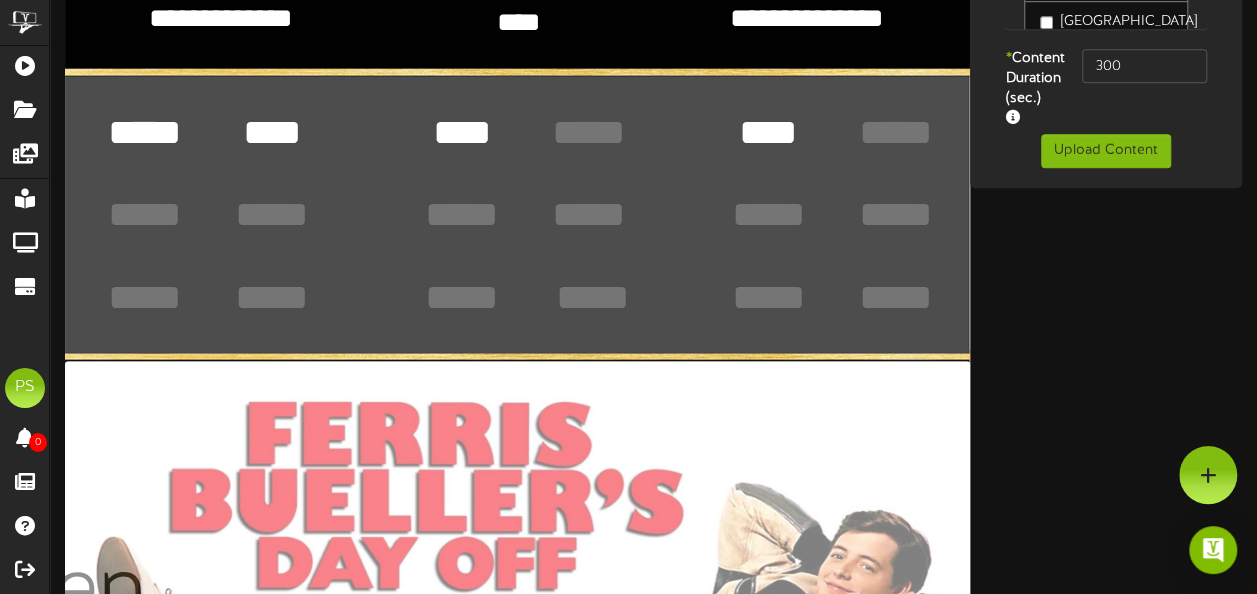 click on "*****" at bounding box center (144, 133) 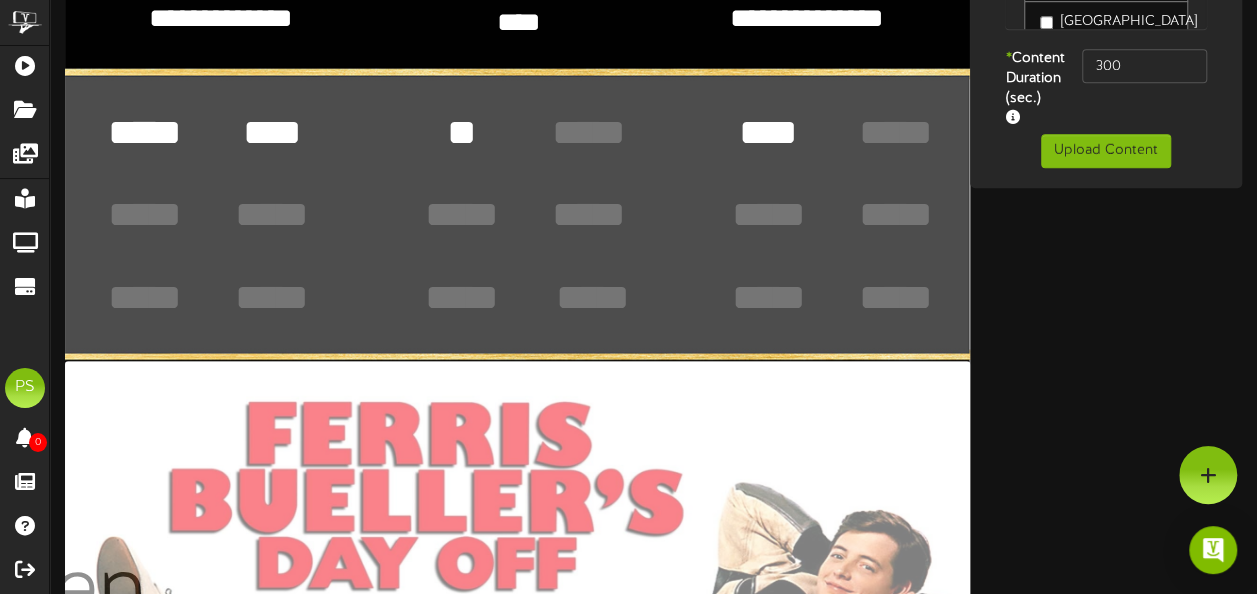 type on "*" 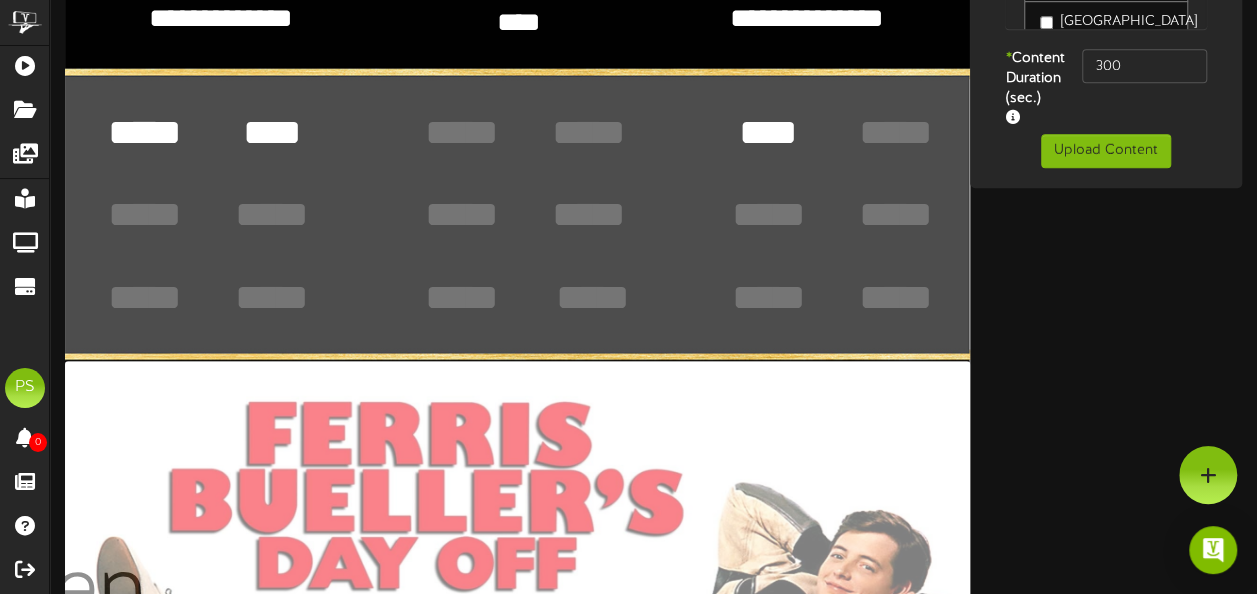 type 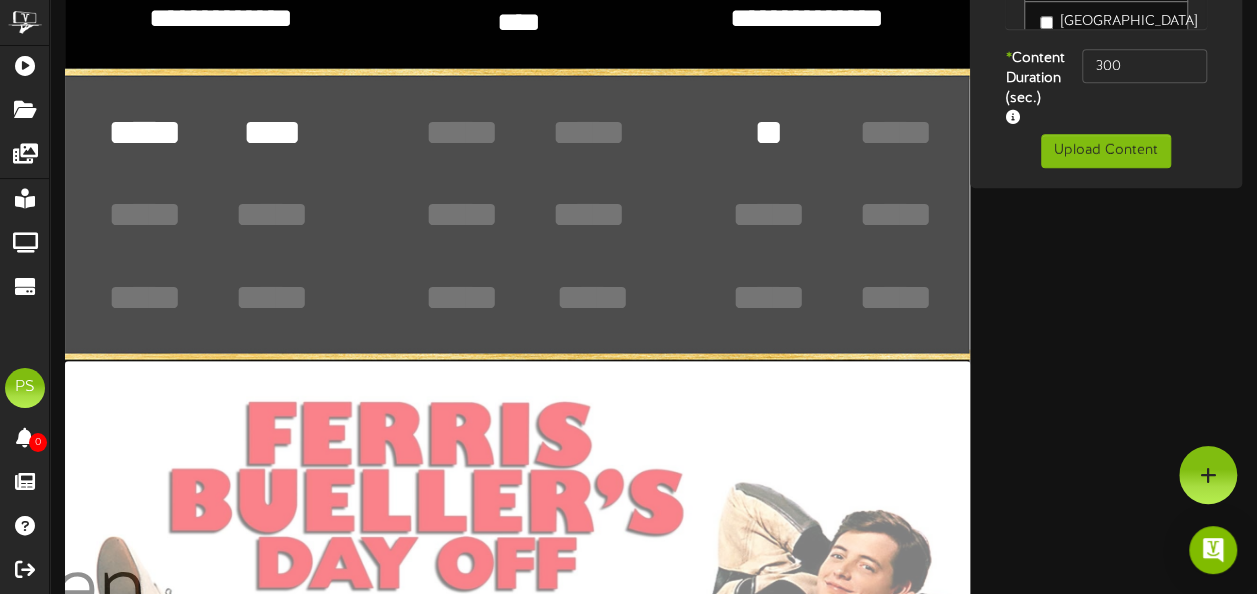 type on "*" 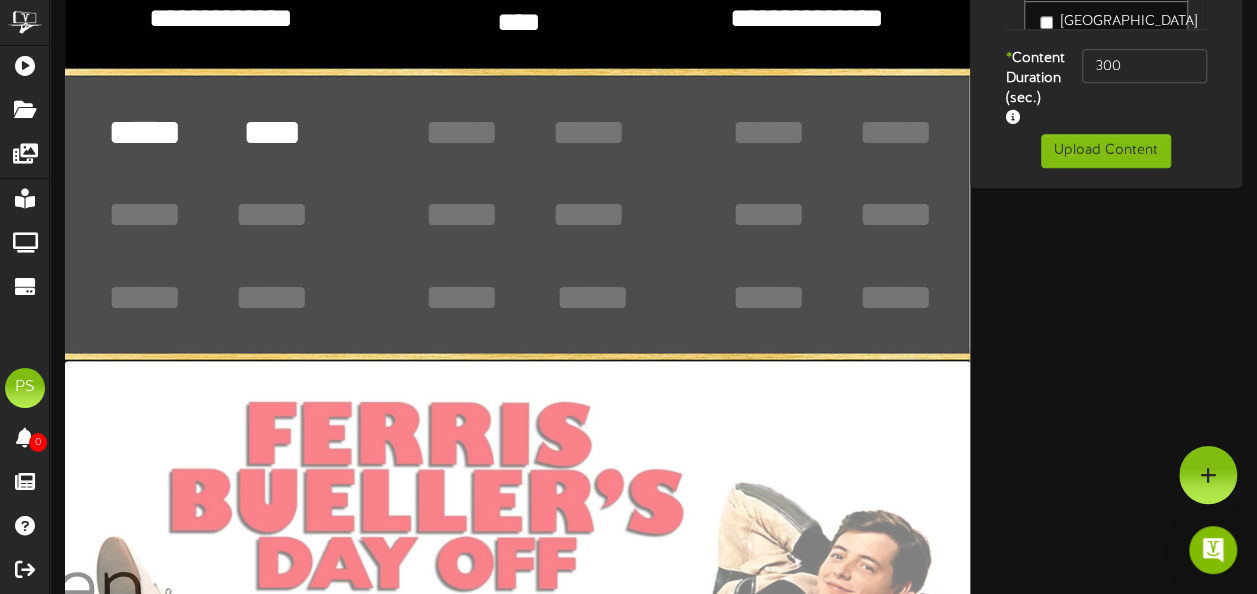 type 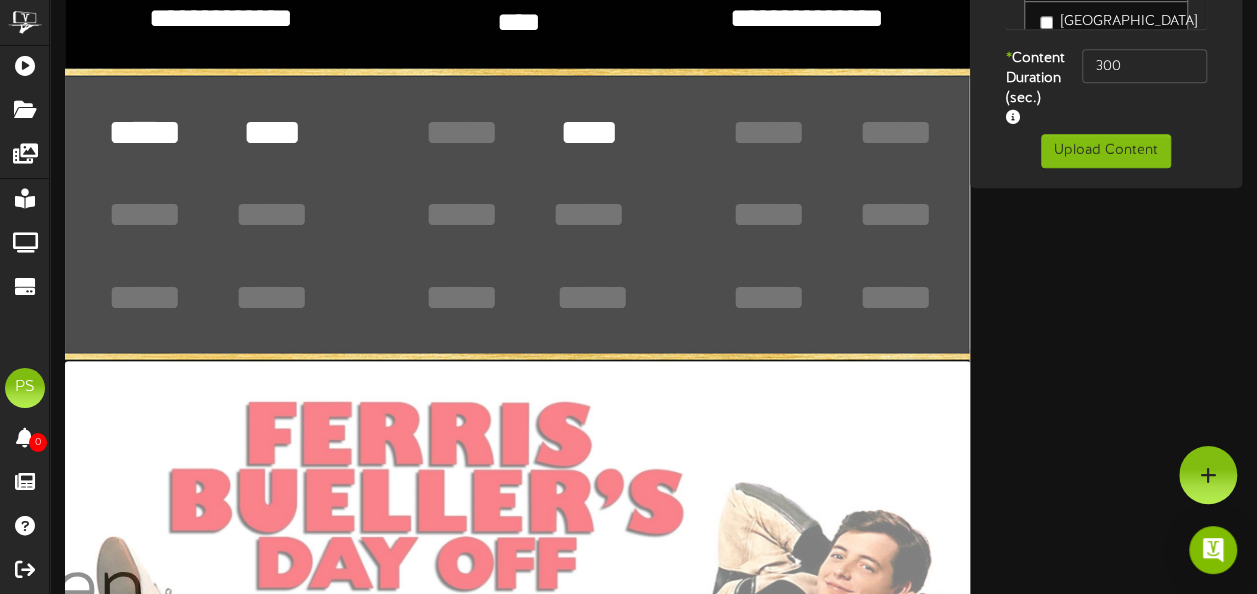 type on "****" 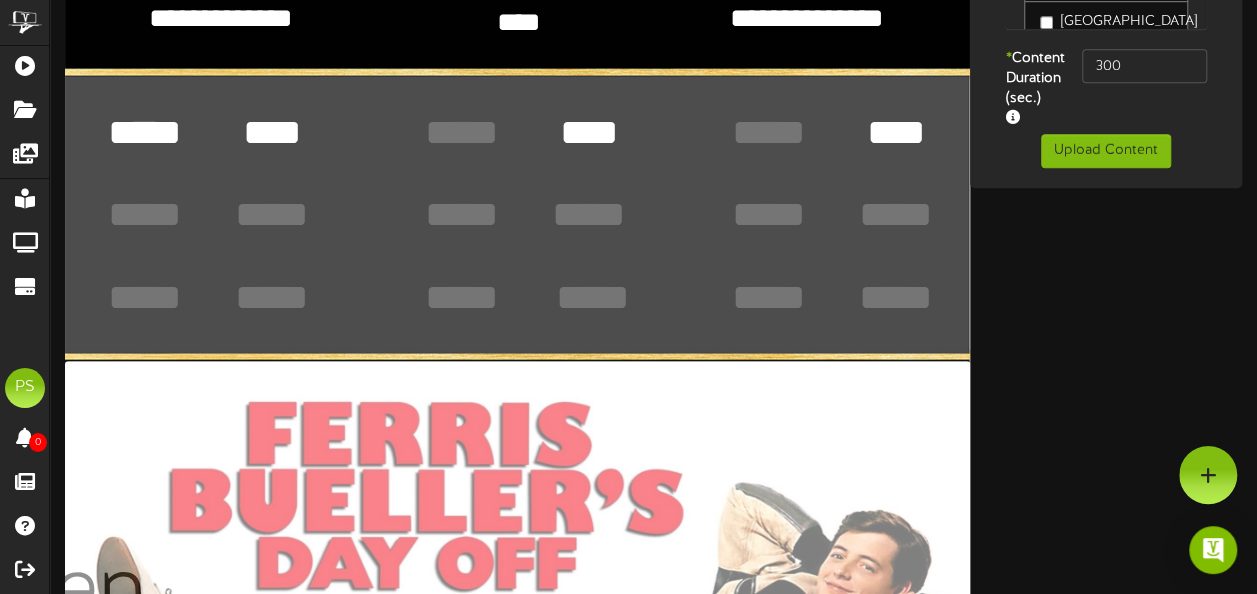 type on "****" 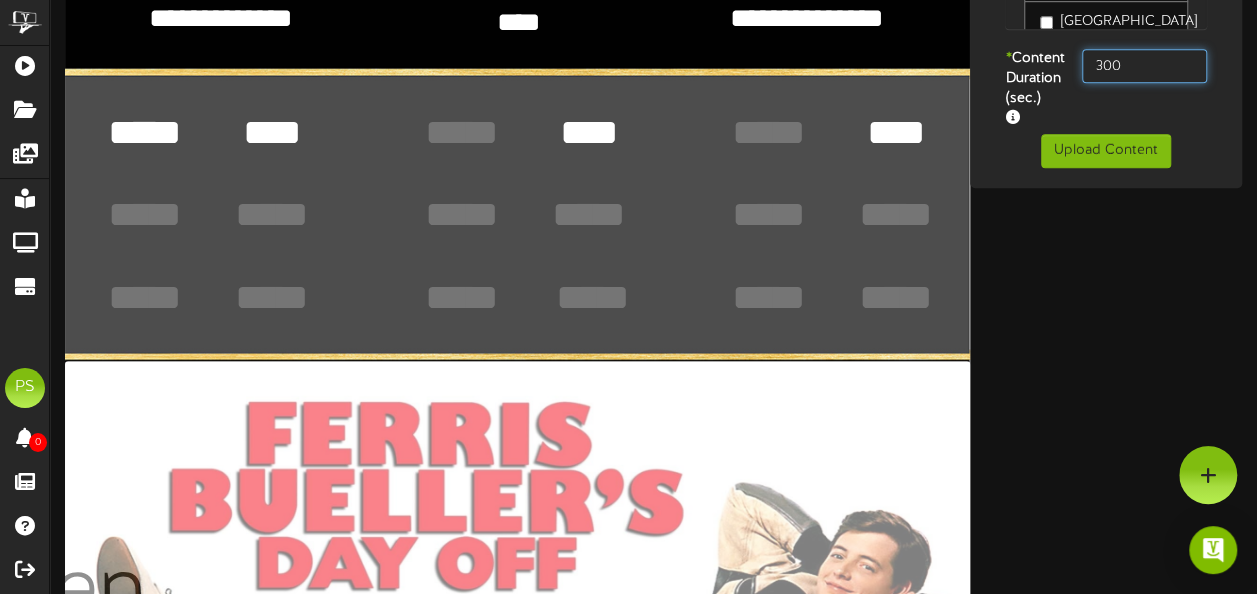 click on "300" at bounding box center (1144, 66) 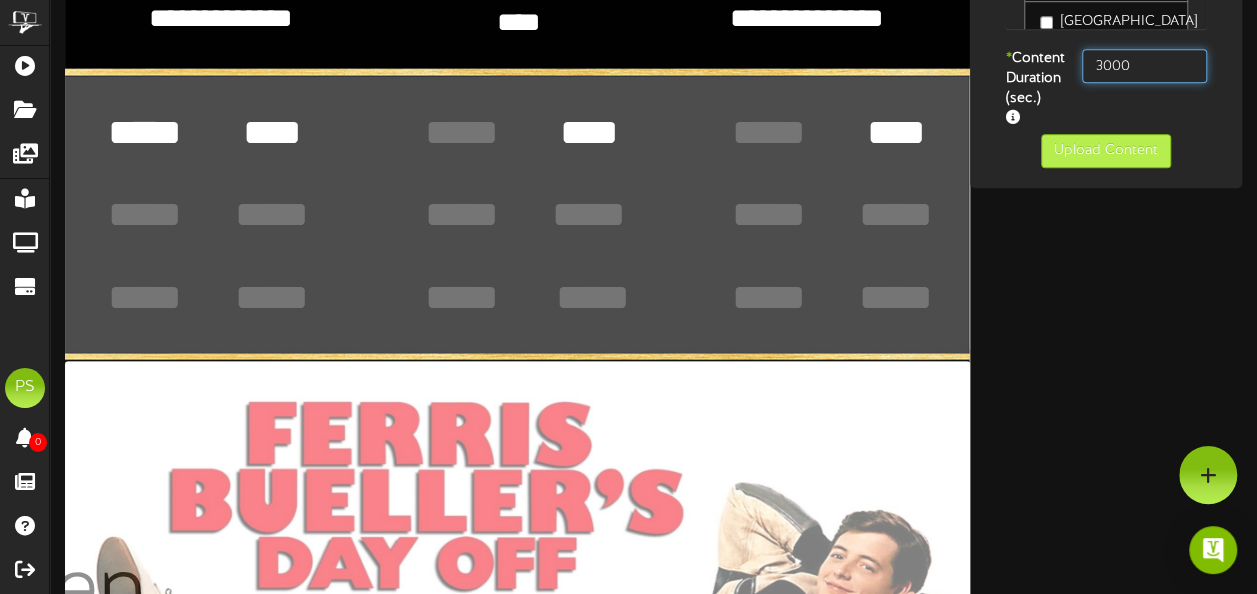 type on "3000" 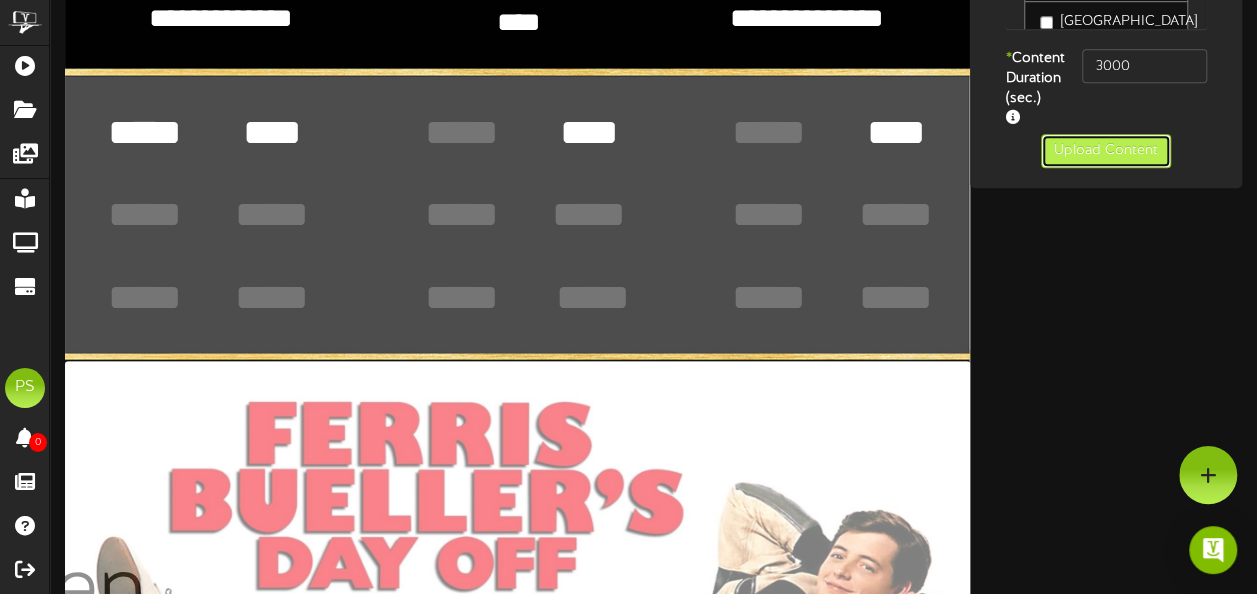 click on "Upload Content" at bounding box center [1106, 151] 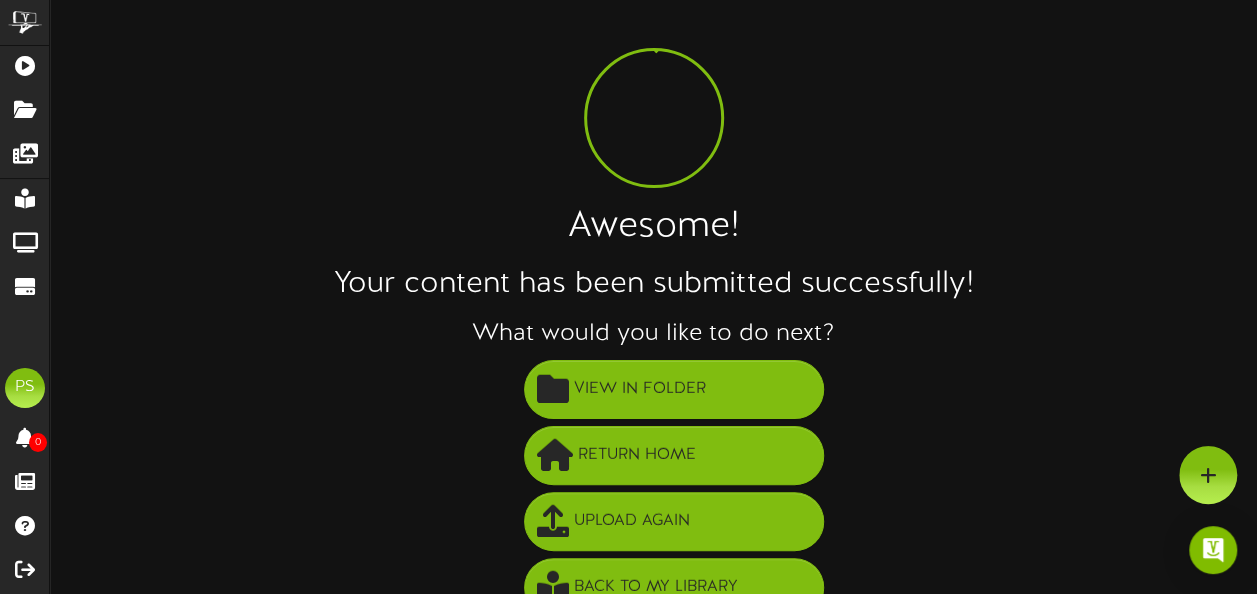 scroll, scrollTop: 0, scrollLeft: 0, axis: both 